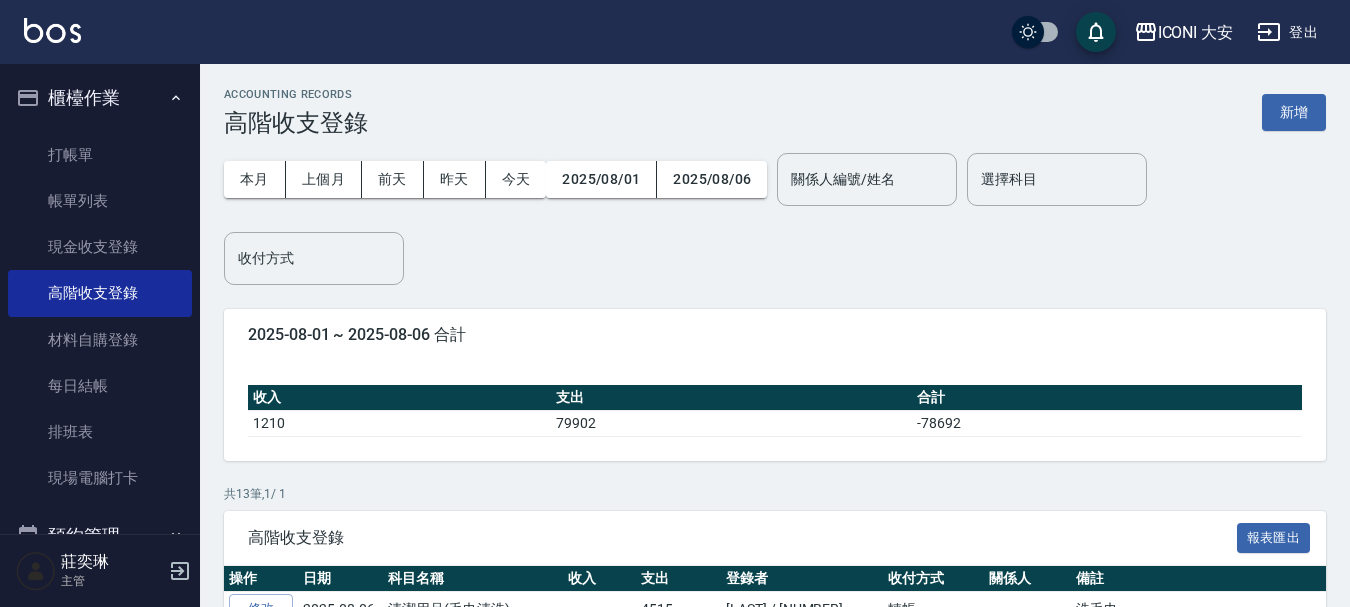 scroll, scrollTop: 0, scrollLeft: 0, axis: both 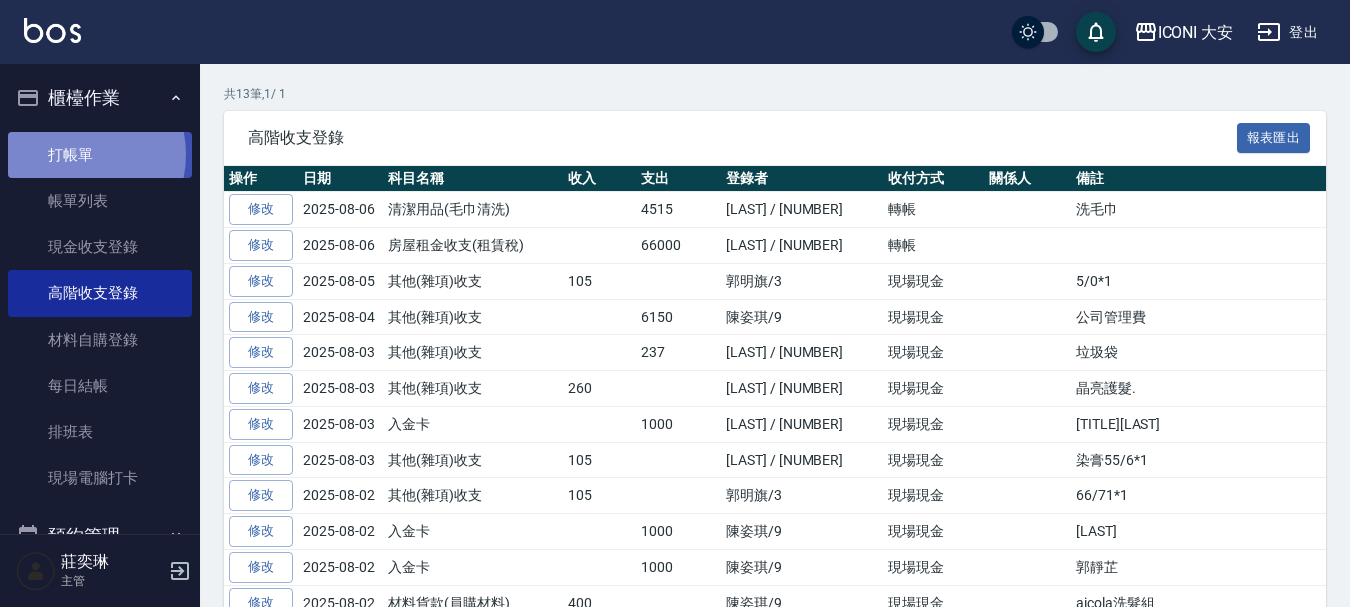 click on "打帳單" at bounding box center (100, 155) 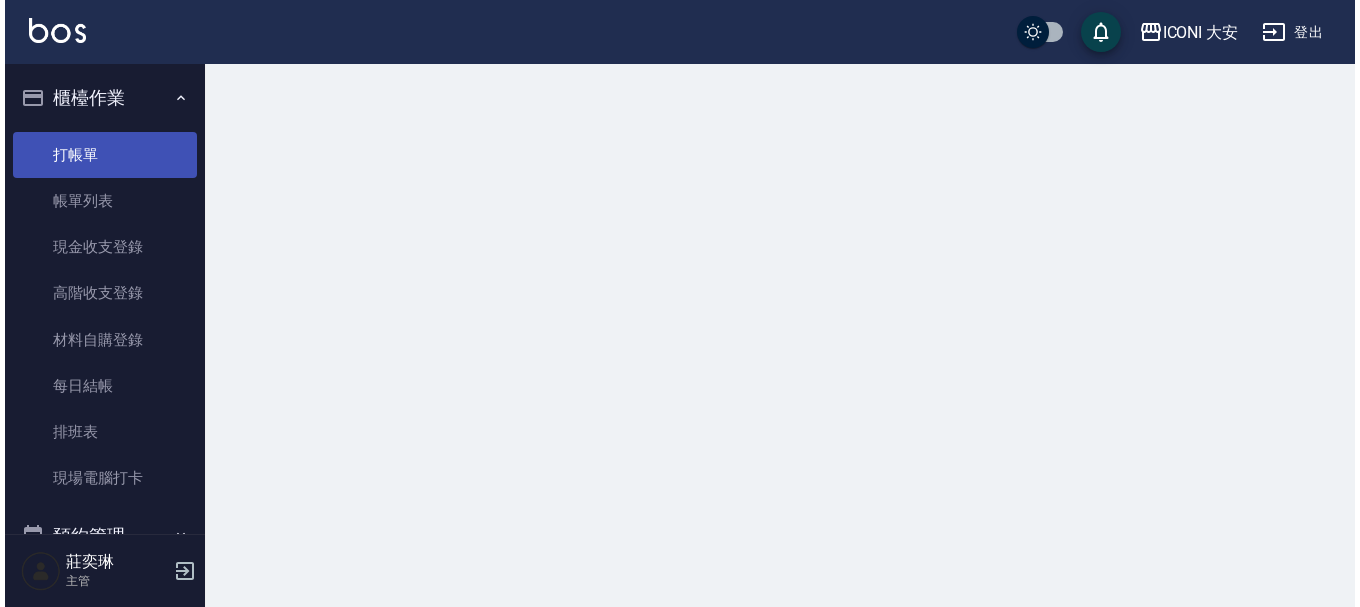 scroll, scrollTop: 0, scrollLeft: 0, axis: both 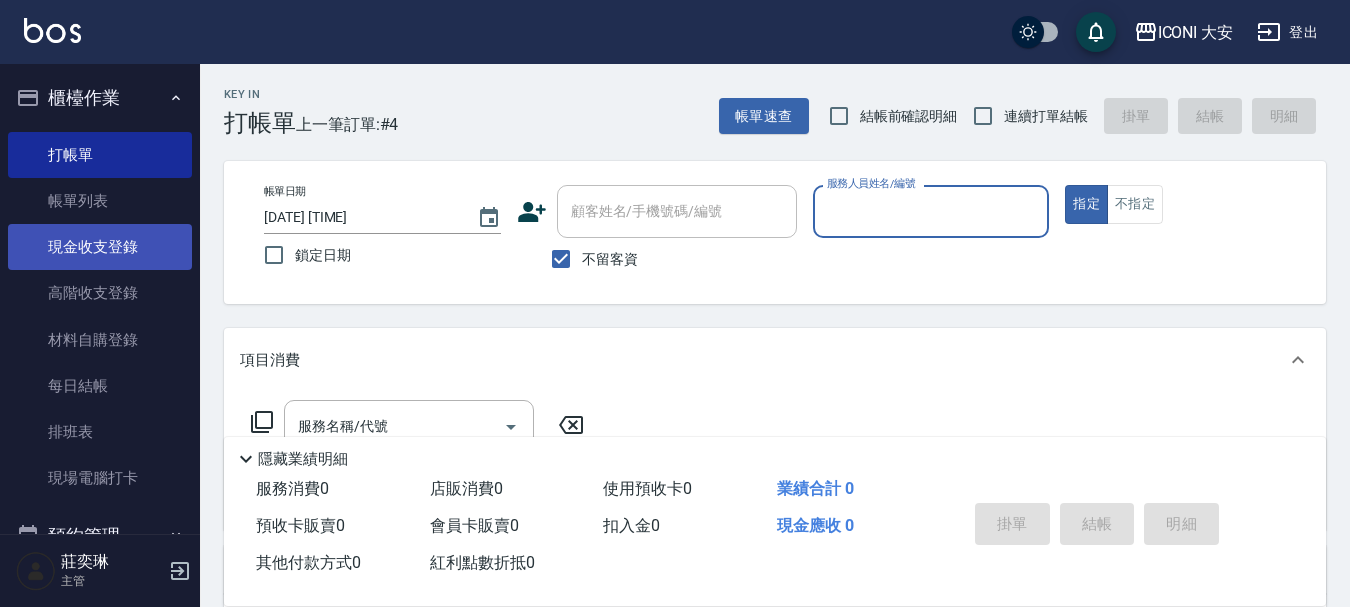 click on "現金收支登錄" at bounding box center [100, 247] 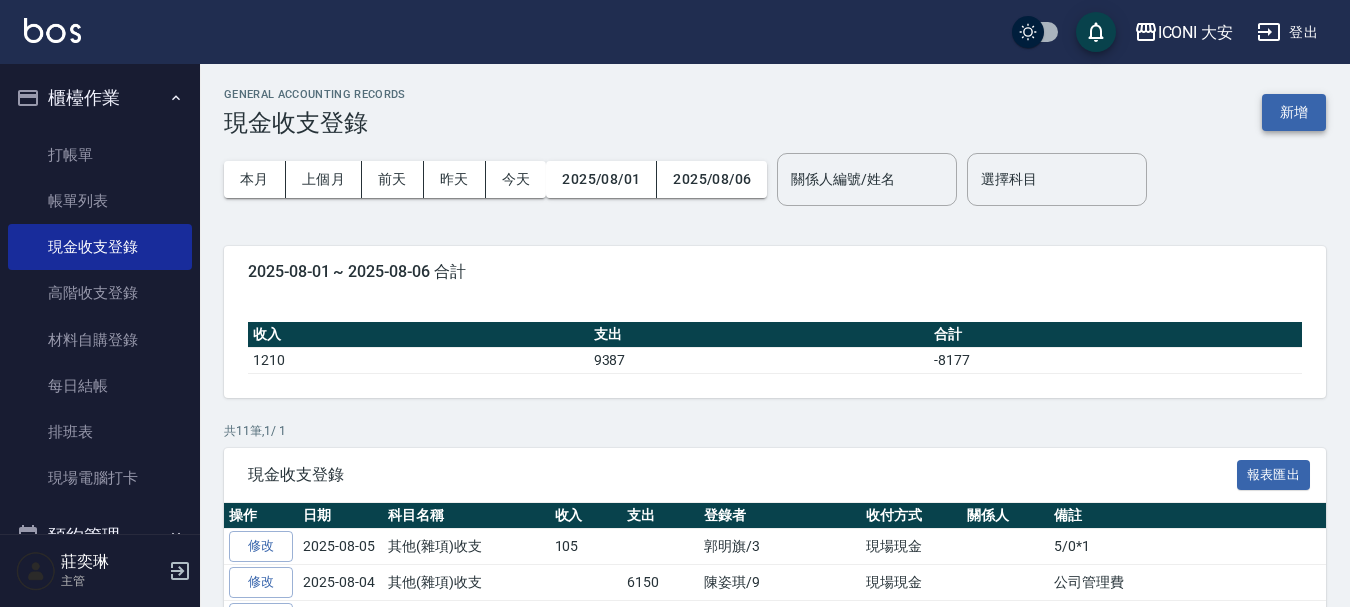 click on "新增" at bounding box center (1294, 112) 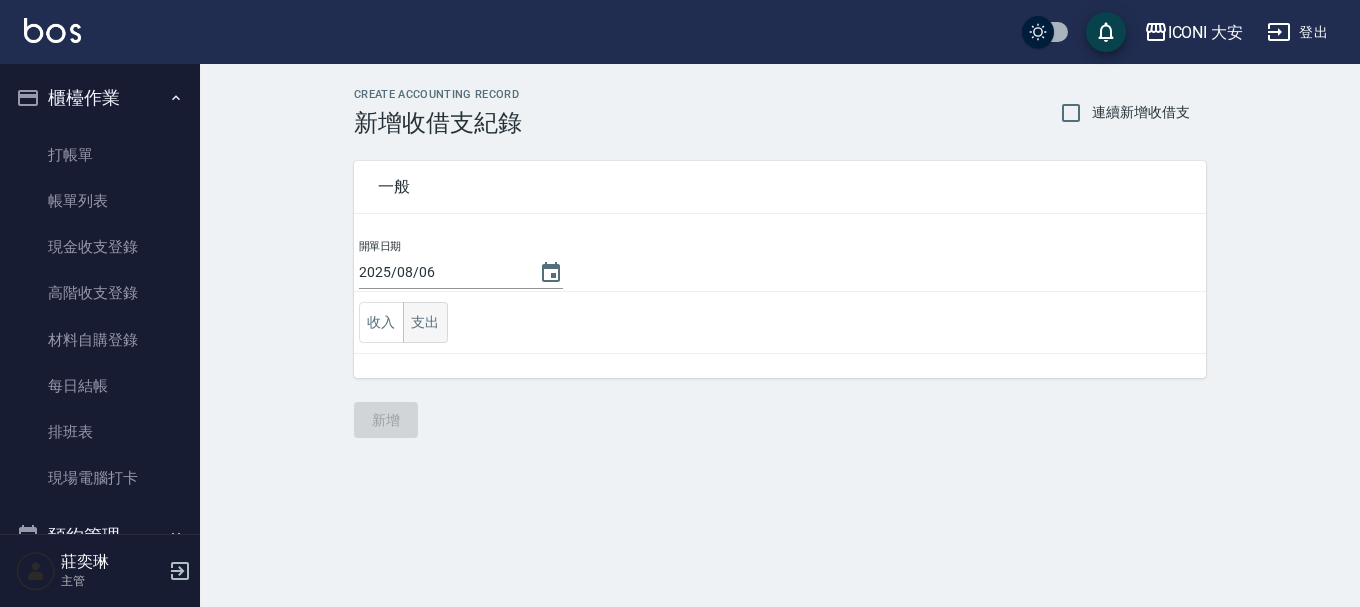click on "支出" at bounding box center (425, 322) 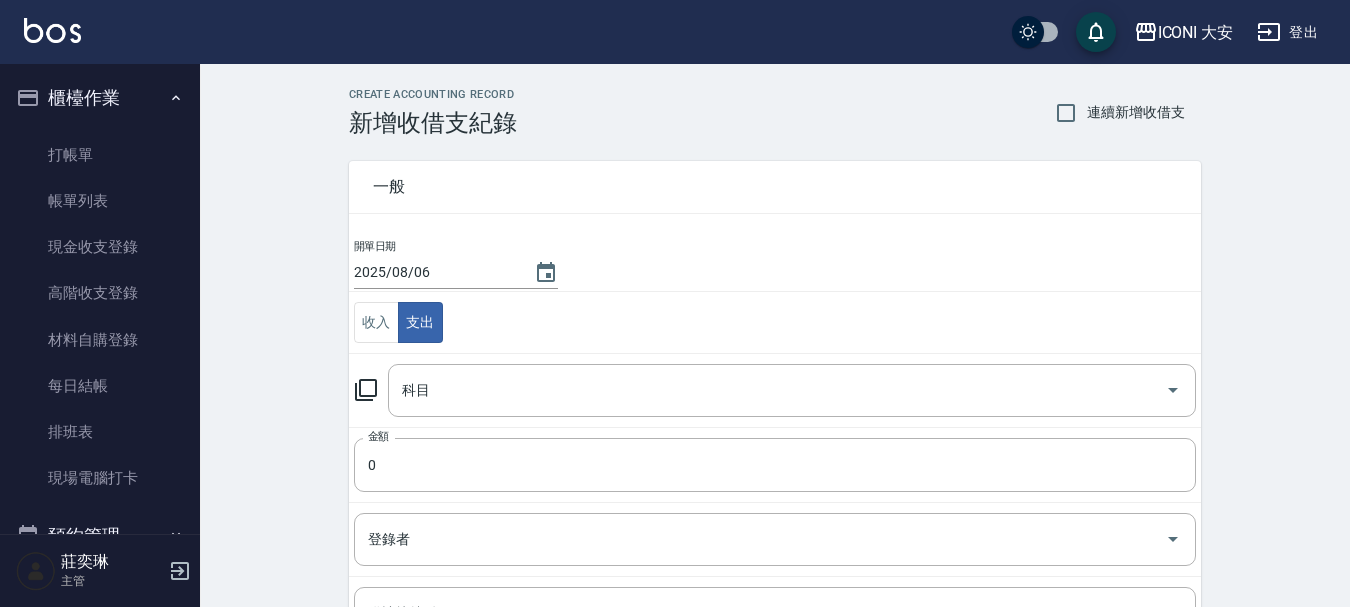 click 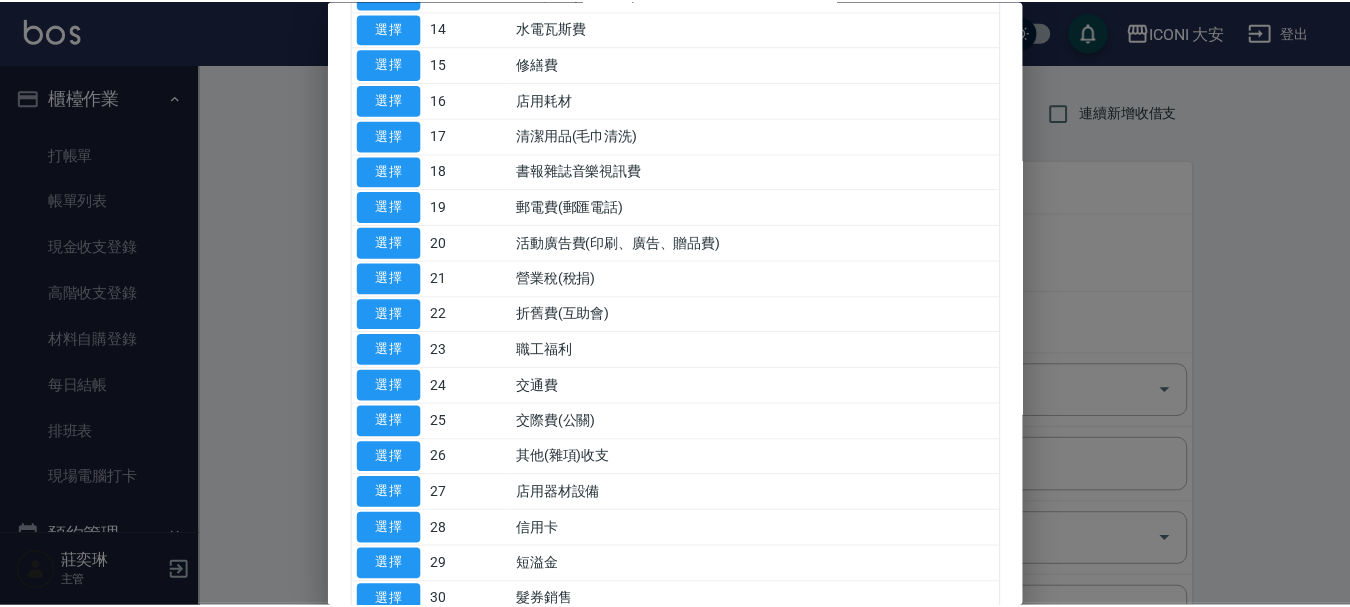 scroll, scrollTop: 900, scrollLeft: 0, axis: vertical 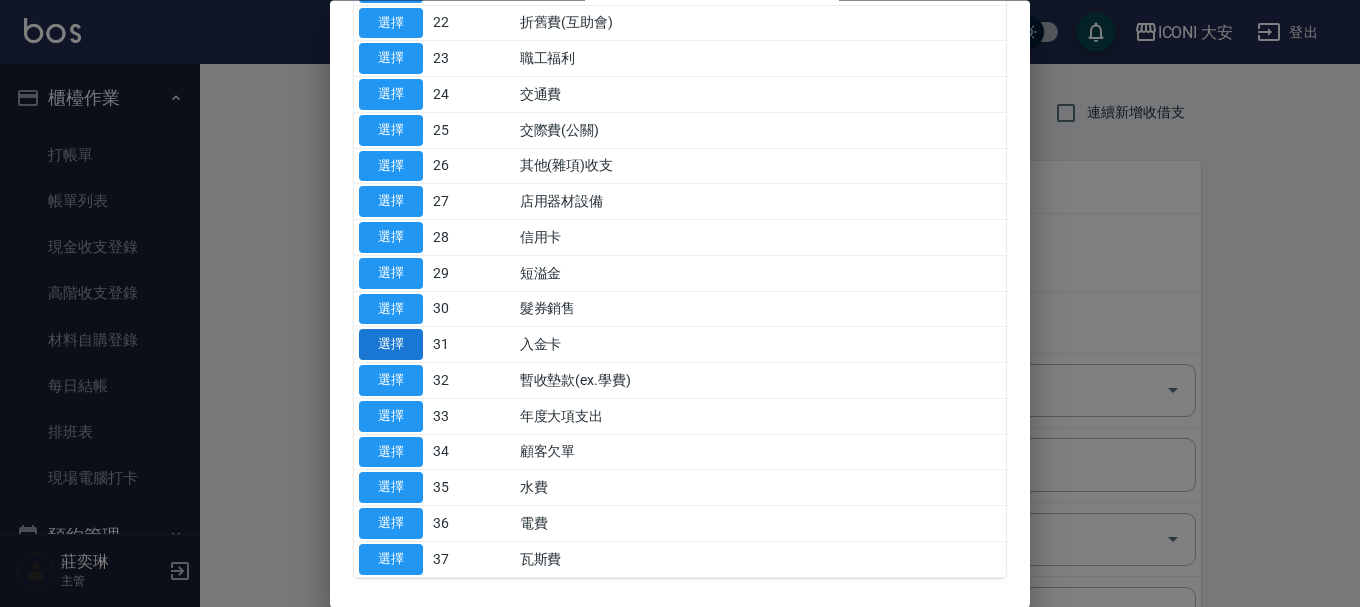 click on "選擇" at bounding box center [391, 345] 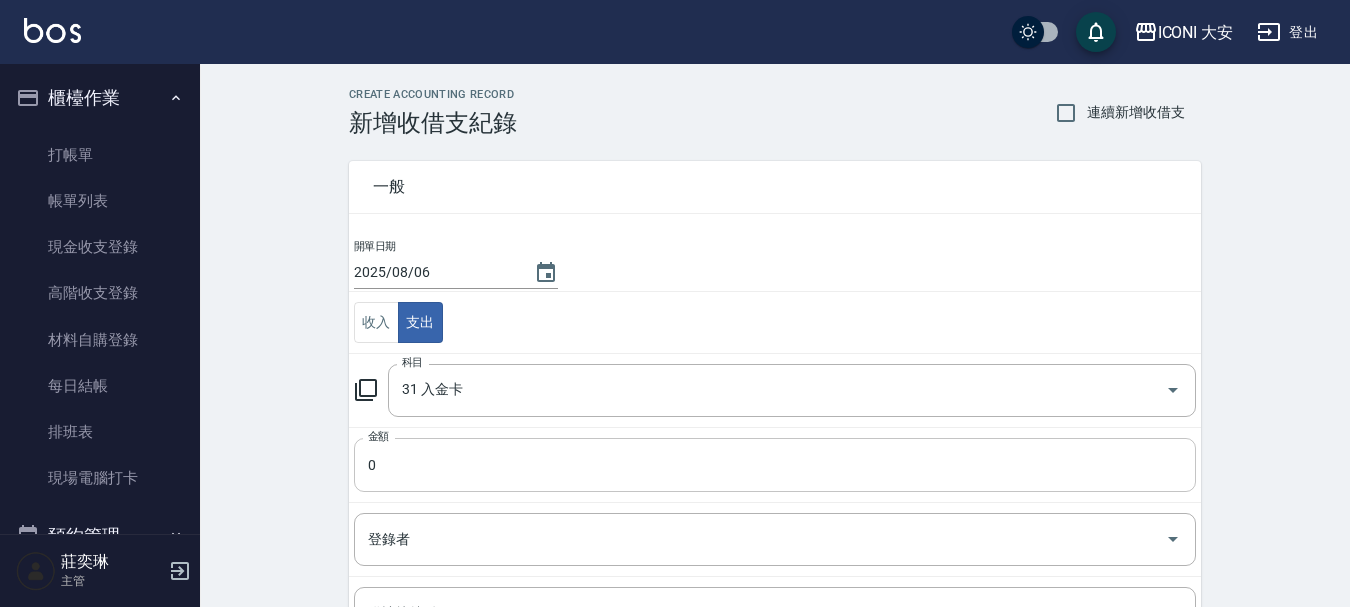 click on "0" at bounding box center [775, 465] 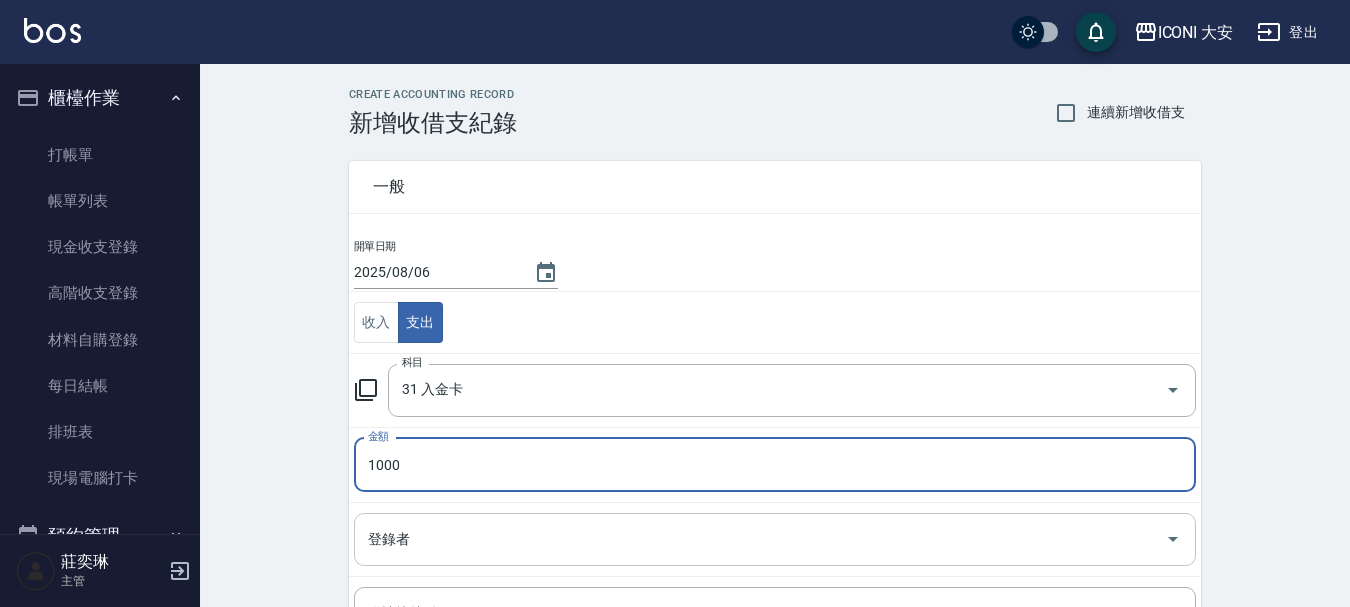 type on "1000" 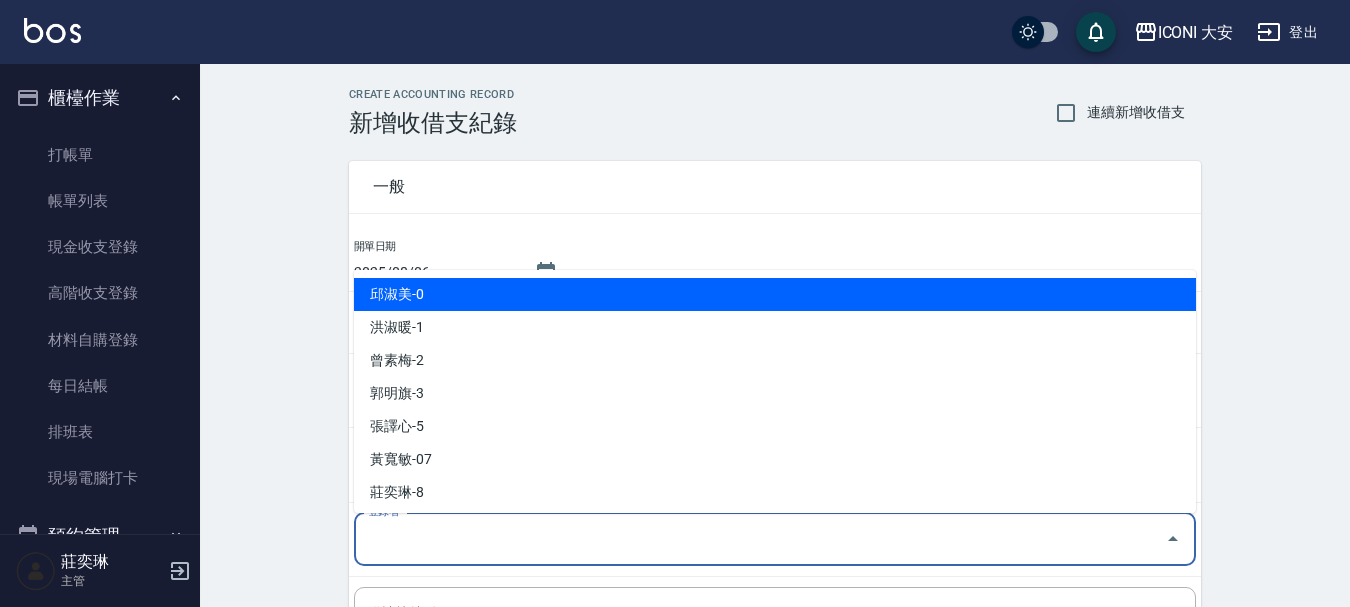 click on "登錄者" at bounding box center (760, 539) 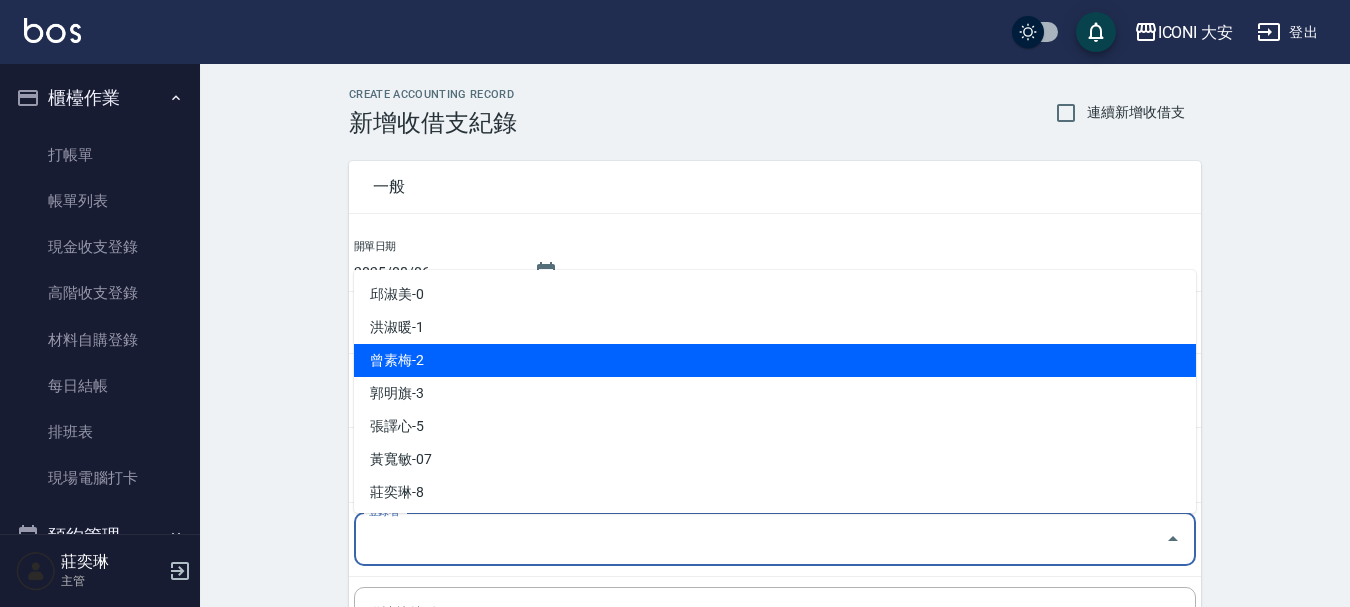 click on "曾素梅-2" at bounding box center (775, 360) 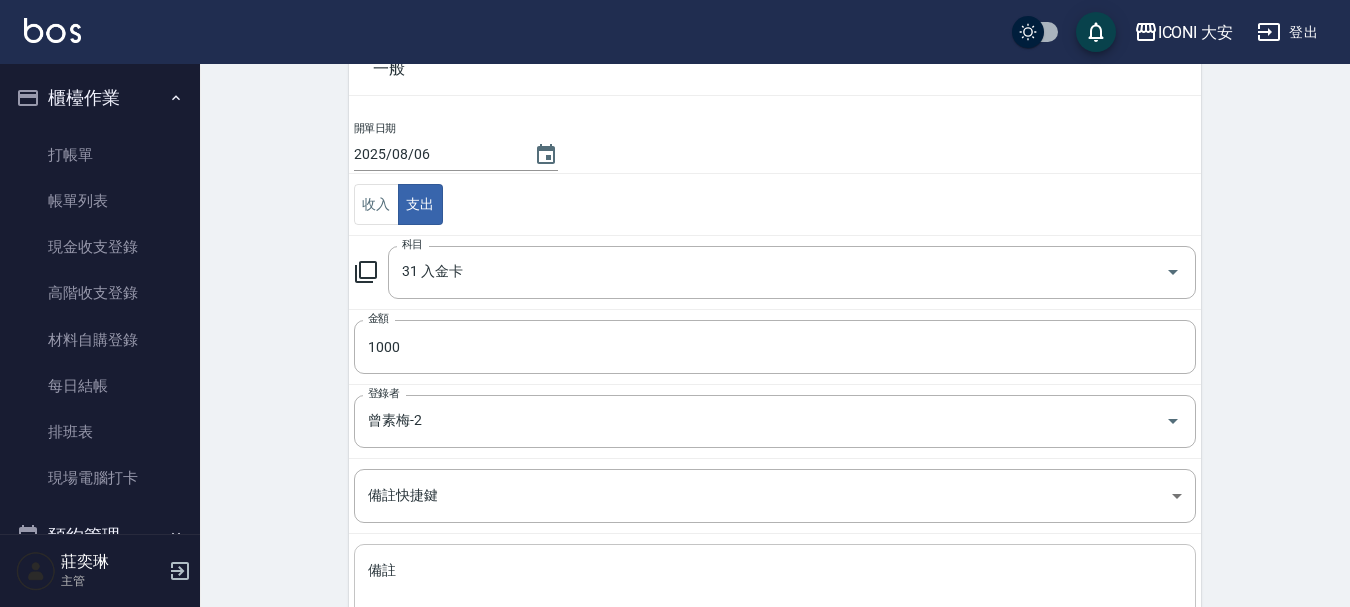 scroll, scrollTop: 276, scrollLeft: 0, axis: vertical 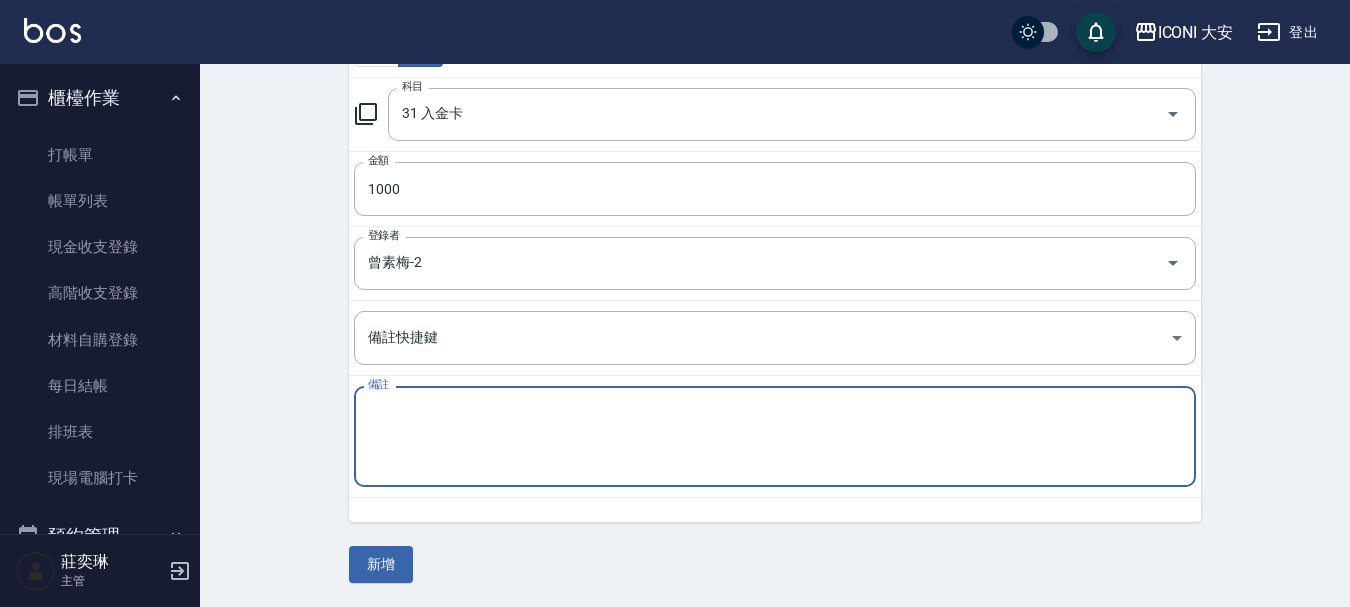 click on "備註" at bounding box center (775, 437) 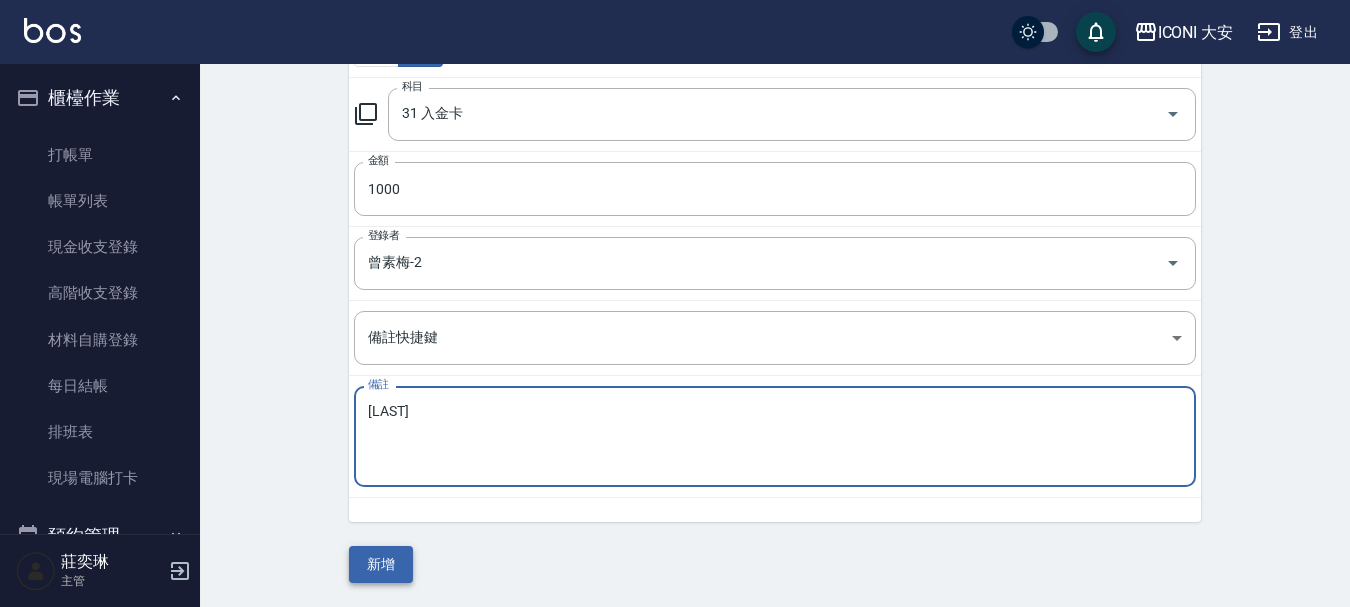 type on "[LAST]" 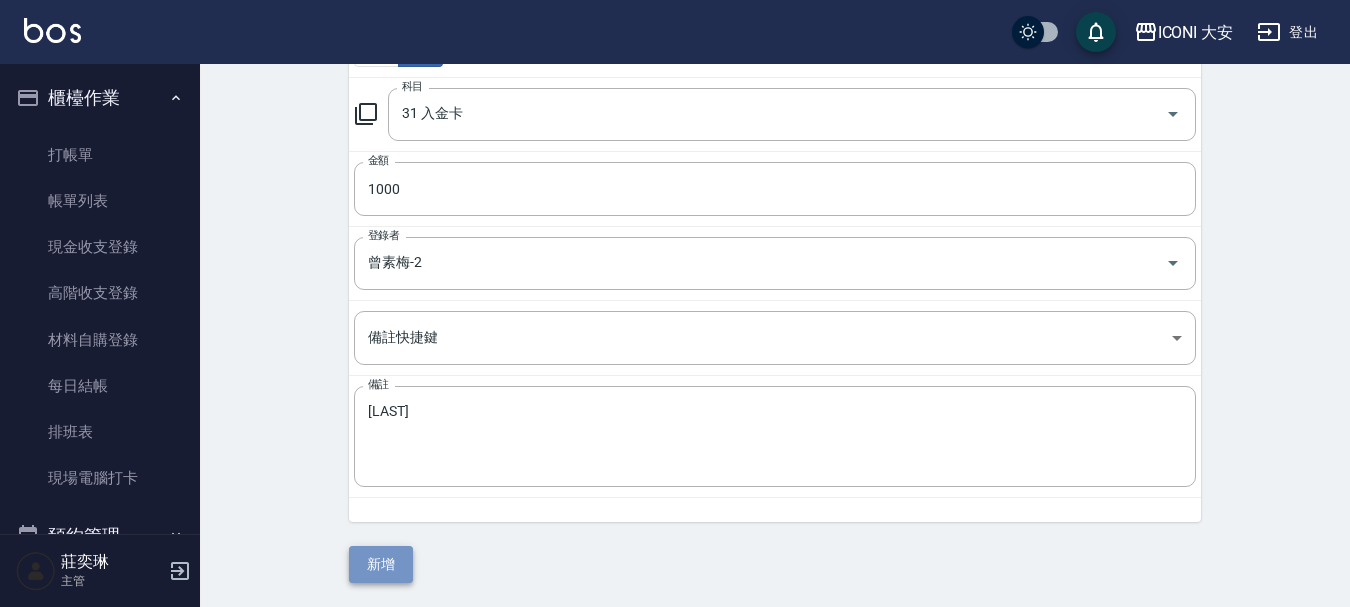 click on "新增" at bounding box center (381, 564) 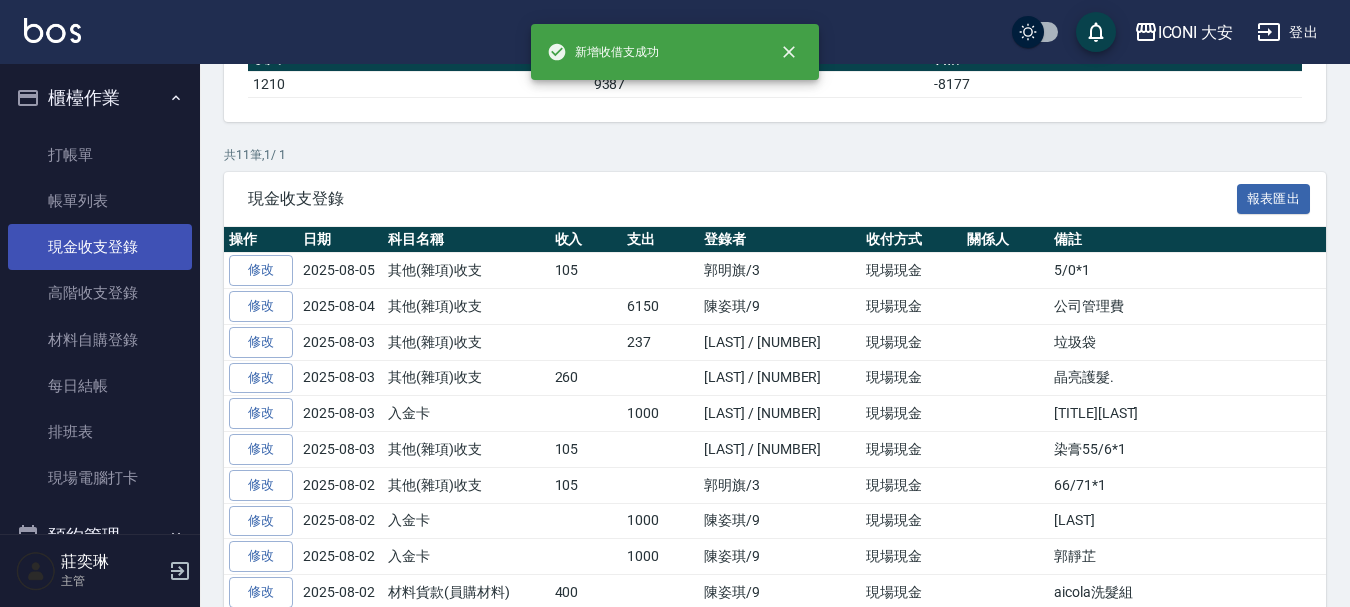scroll, scrollTop: 0, scrollLeft: 0, axis: both 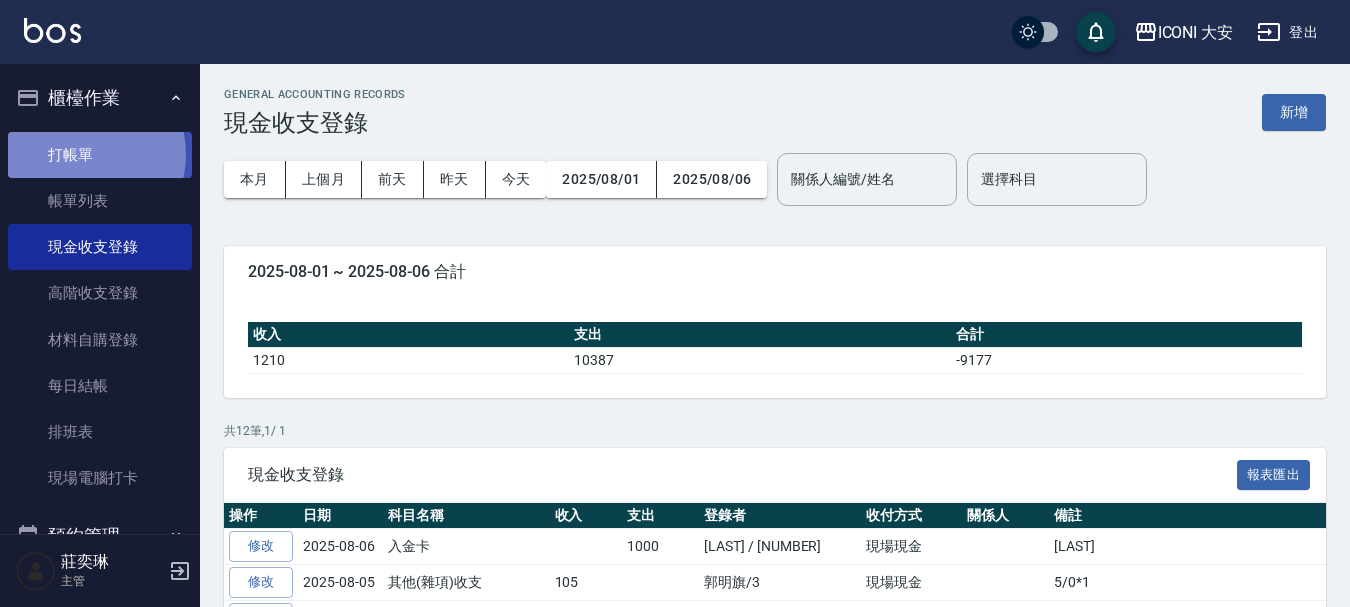 click on "打帳單" at bounding box center [100, 155] 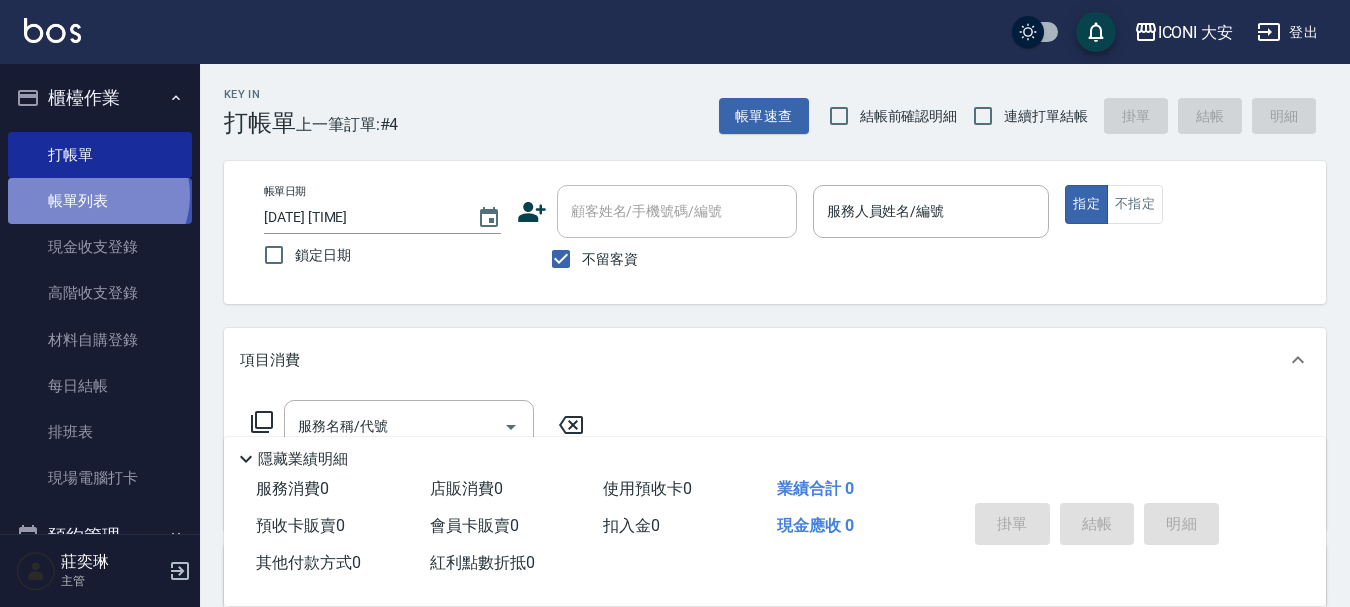 click on "帳單列表" at bounding box center [100, 201] 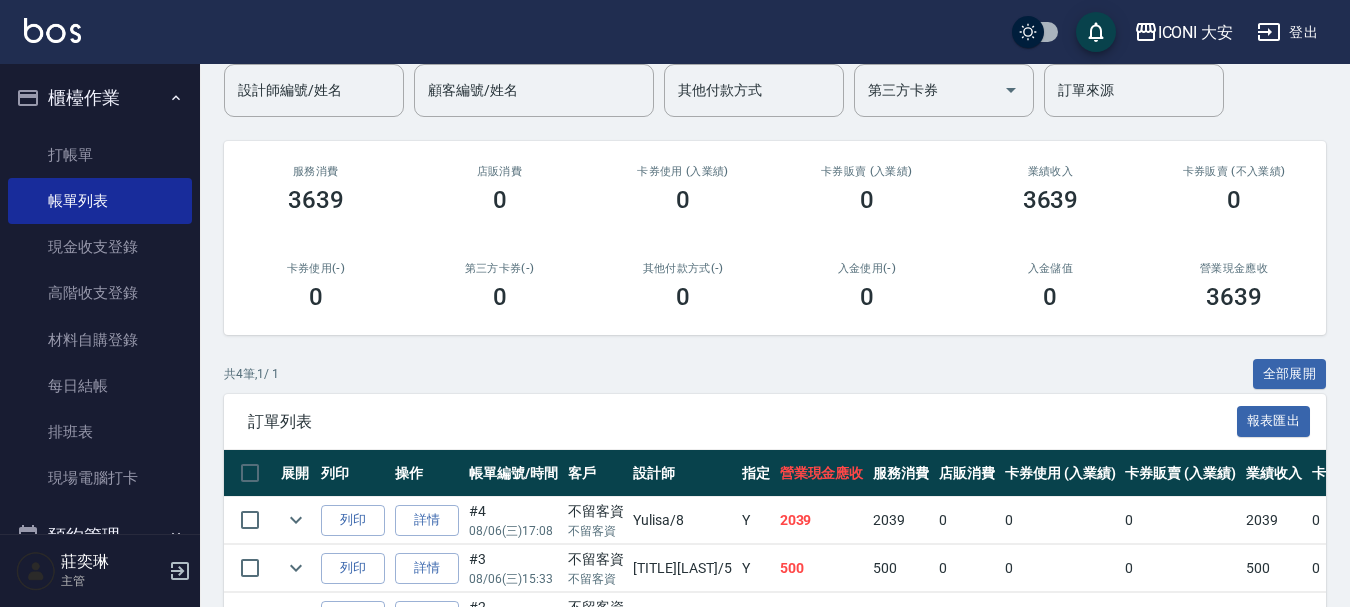 scroll, scrollTop: 343, scrollLeft: 0, axis: vertical 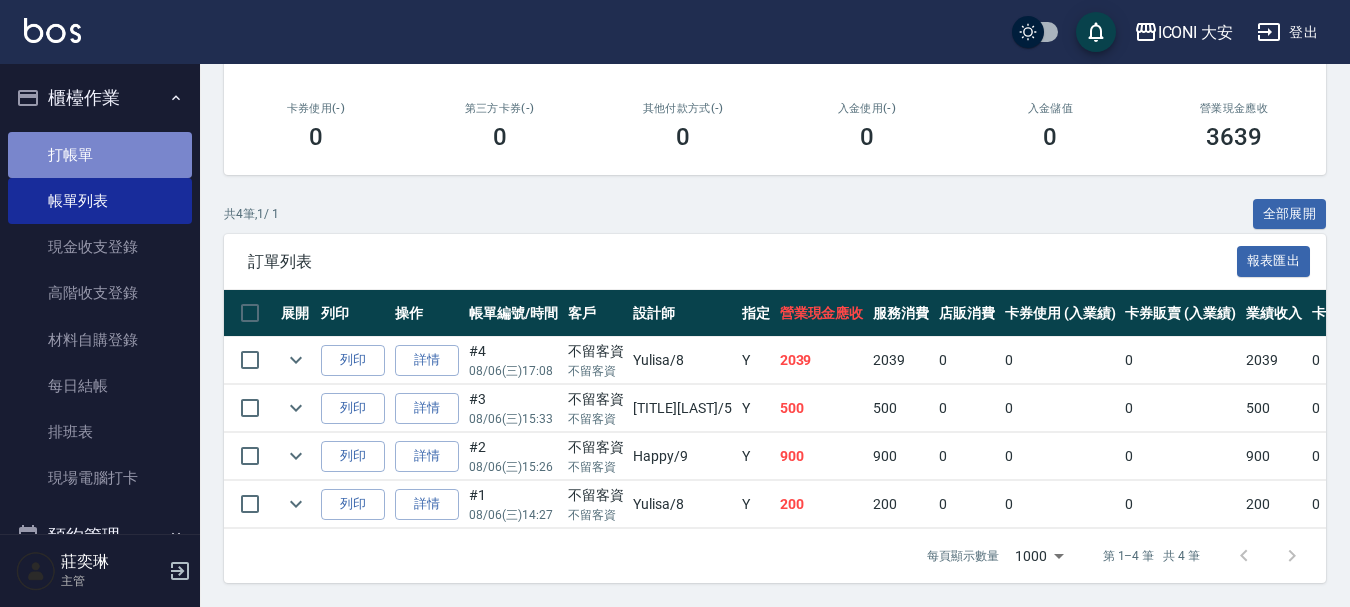 click on "打帳單" at bounding box center (100, 155) 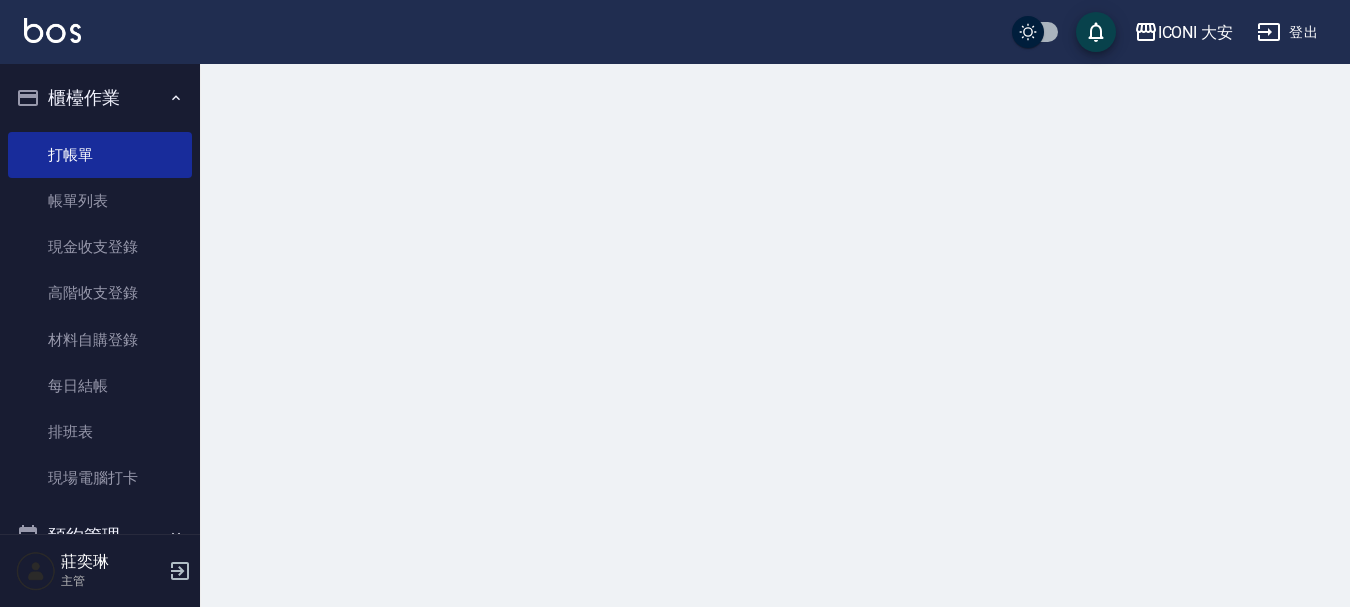 scroll, scrollTop: 0, scrollLeft: 0, axis: both 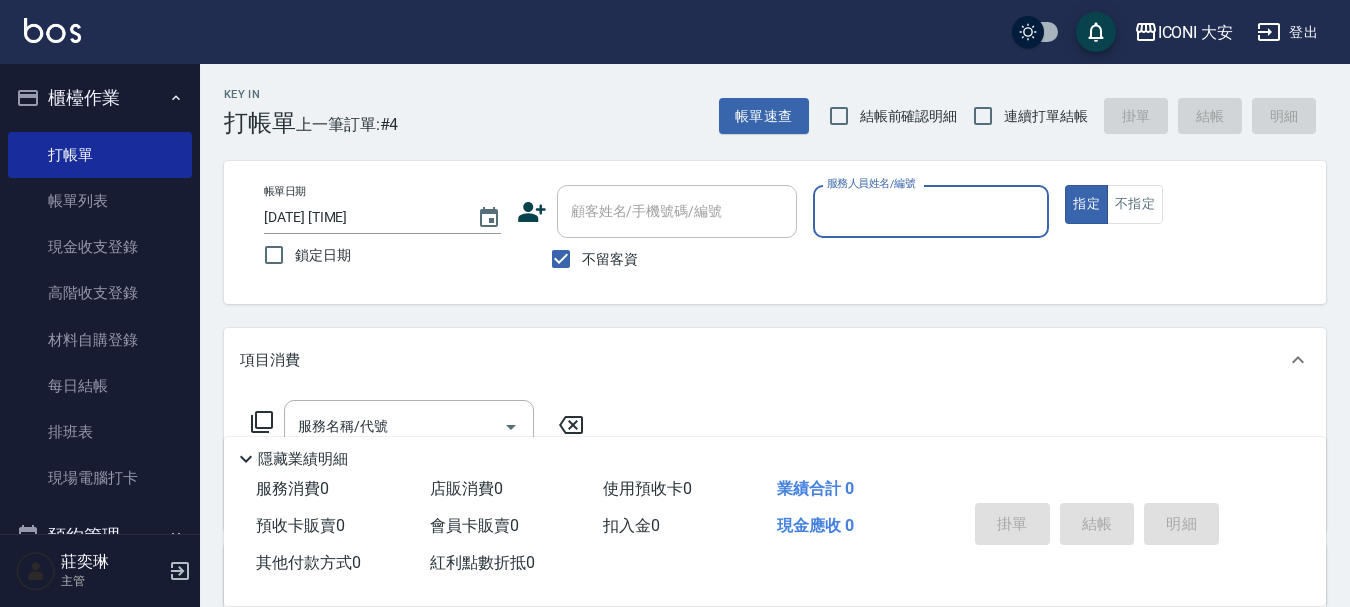 click on "服務人員姓名/編號" at bounding box center [931, 211] 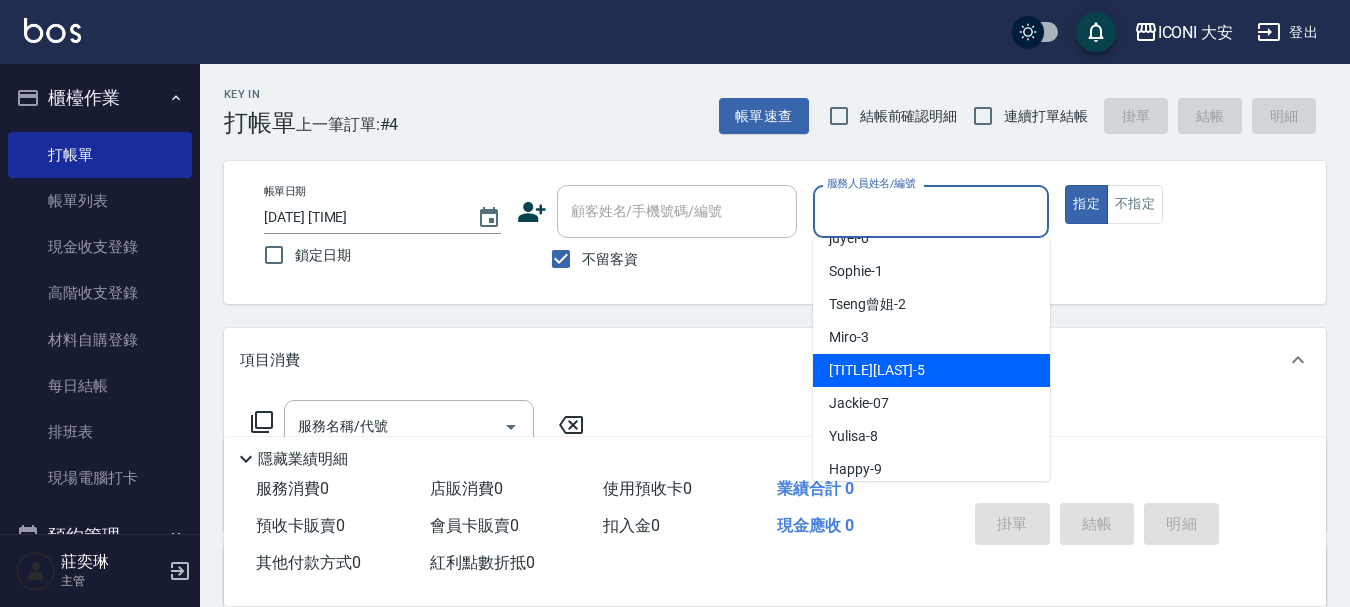 scroll, scrollTop: 37, scrollLeft: 0, axis: vertical 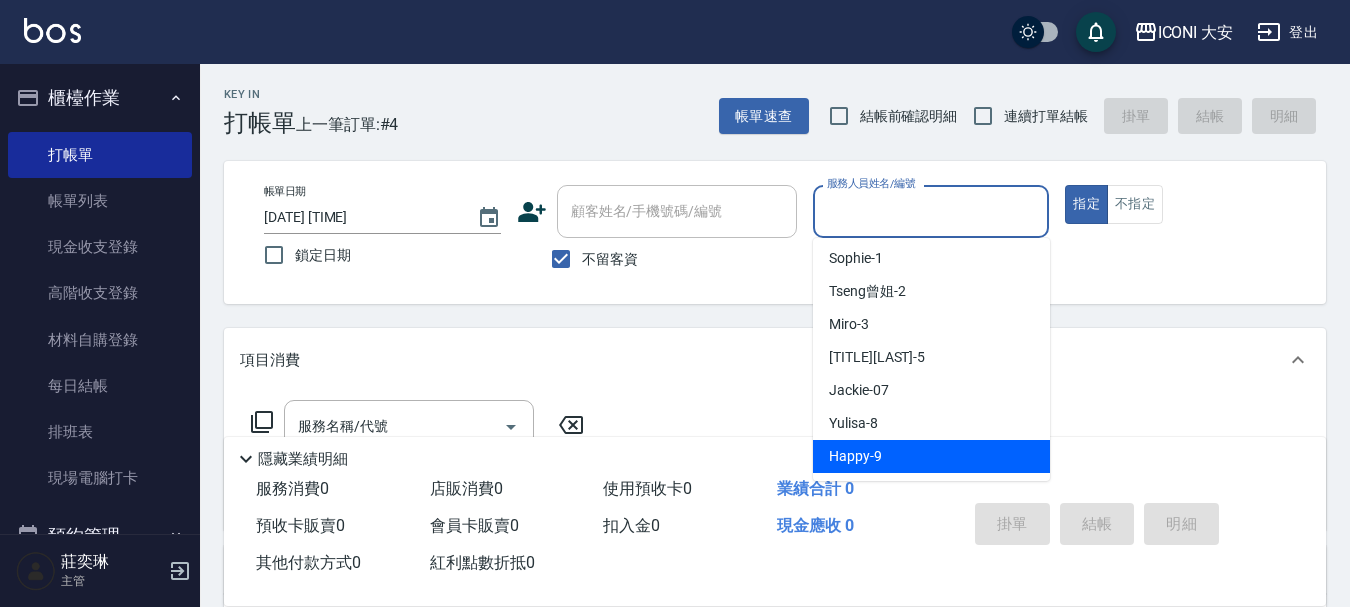 click on "Happy -[NUMBER]" at bounding box center (931, 456) 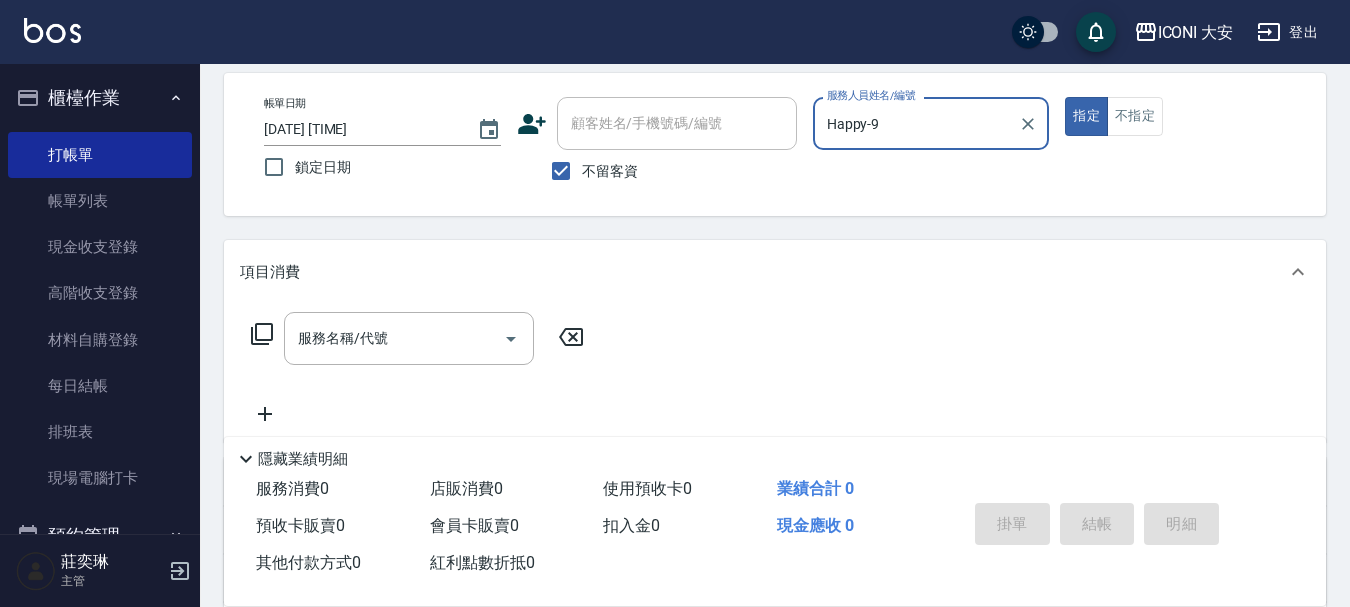 scroll, scrollTop: 300, scrollLeft: 0, axis: vertical 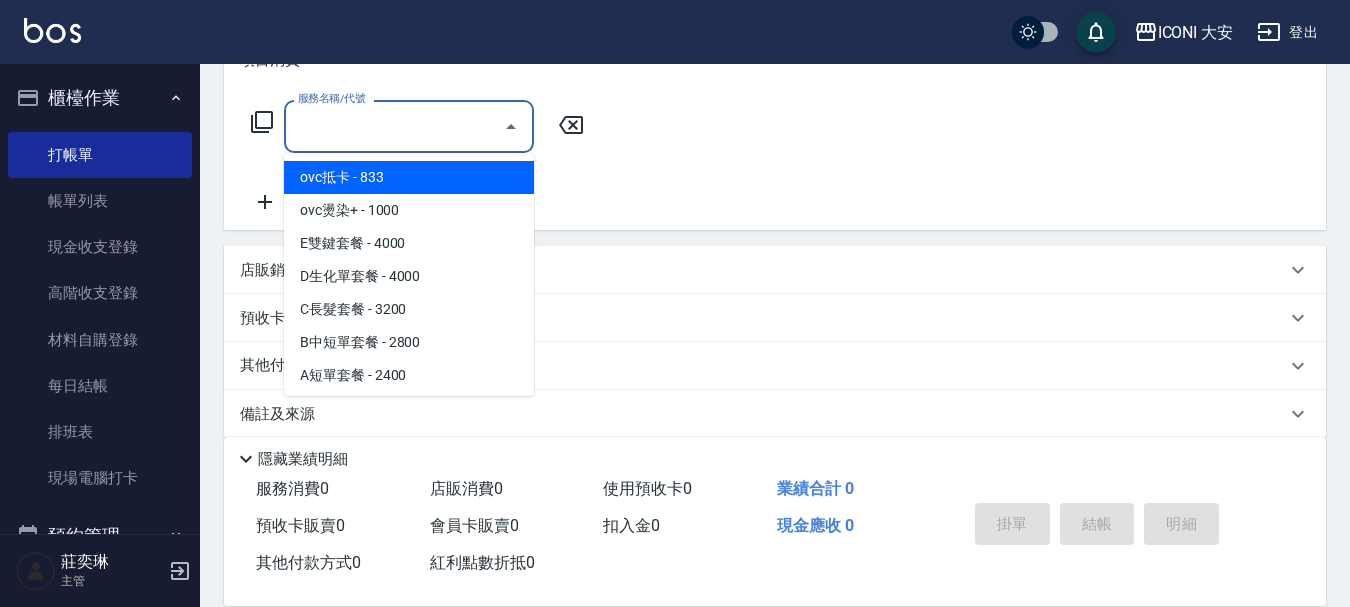 click on "服務名稱/代號" at bounding box center (394, 126) 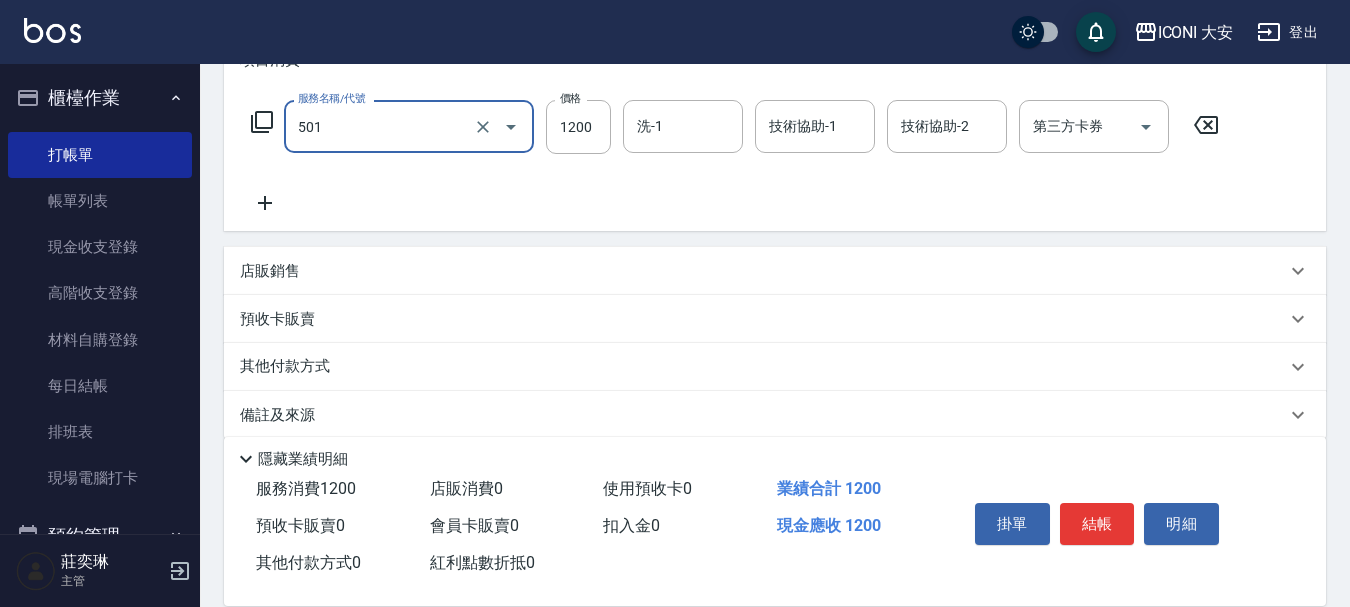 type on "染髮(501)" 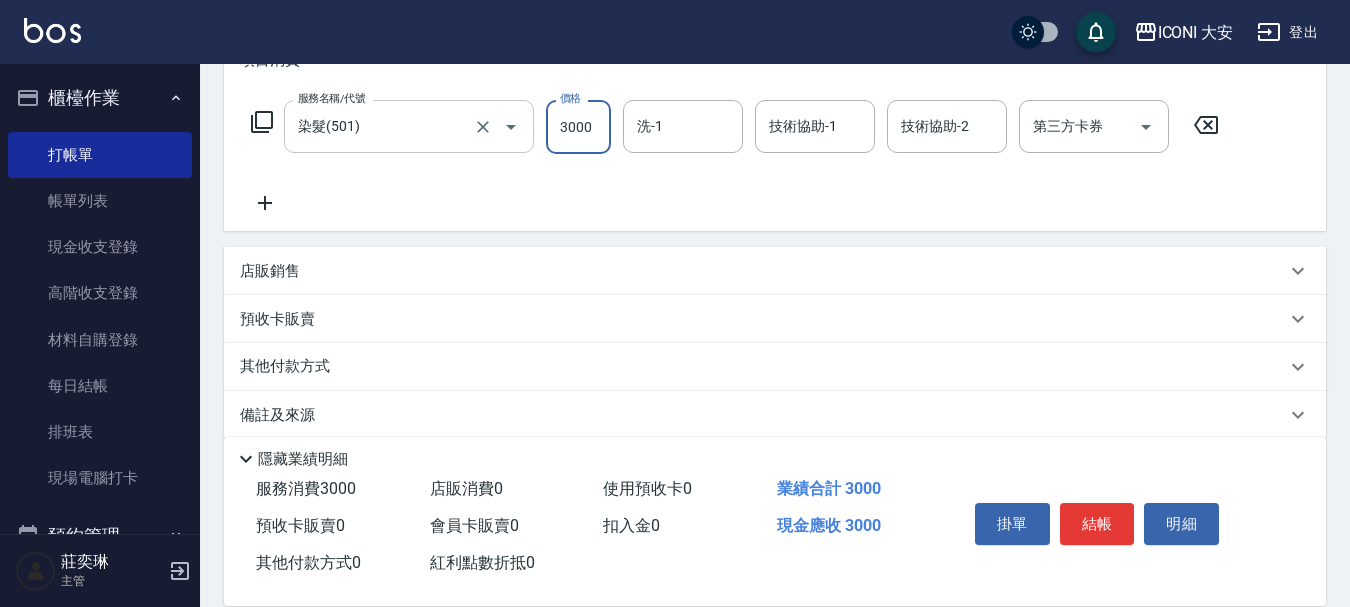type on "3000" 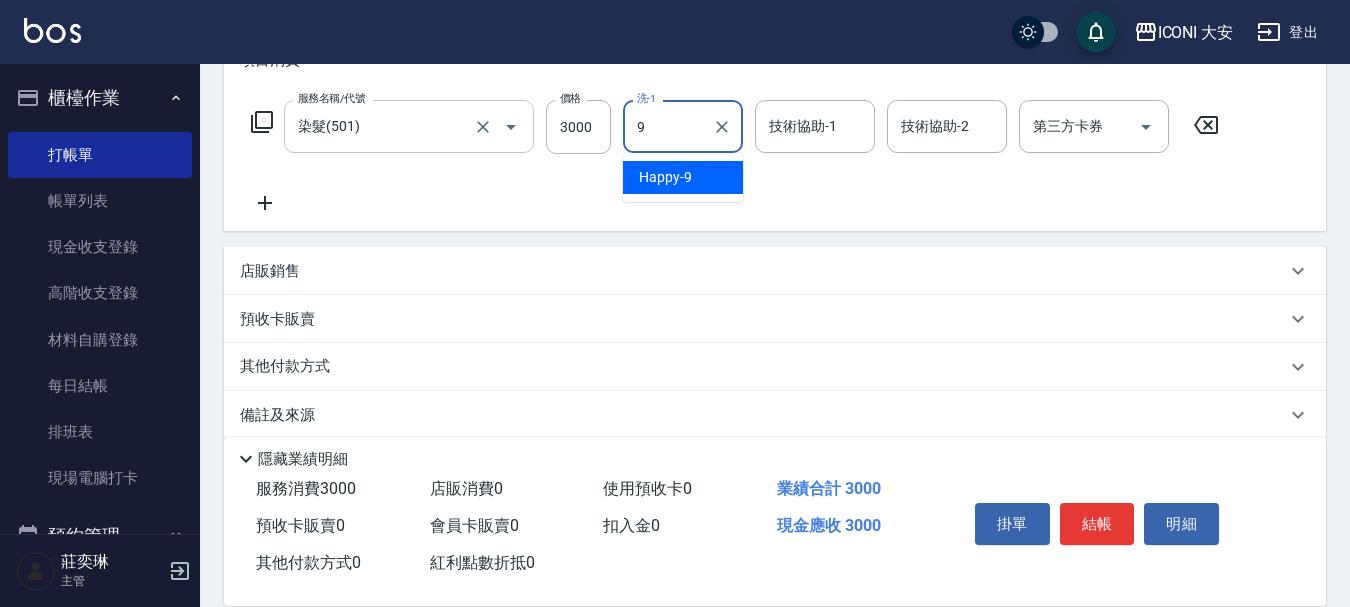 type on "Happy-9" 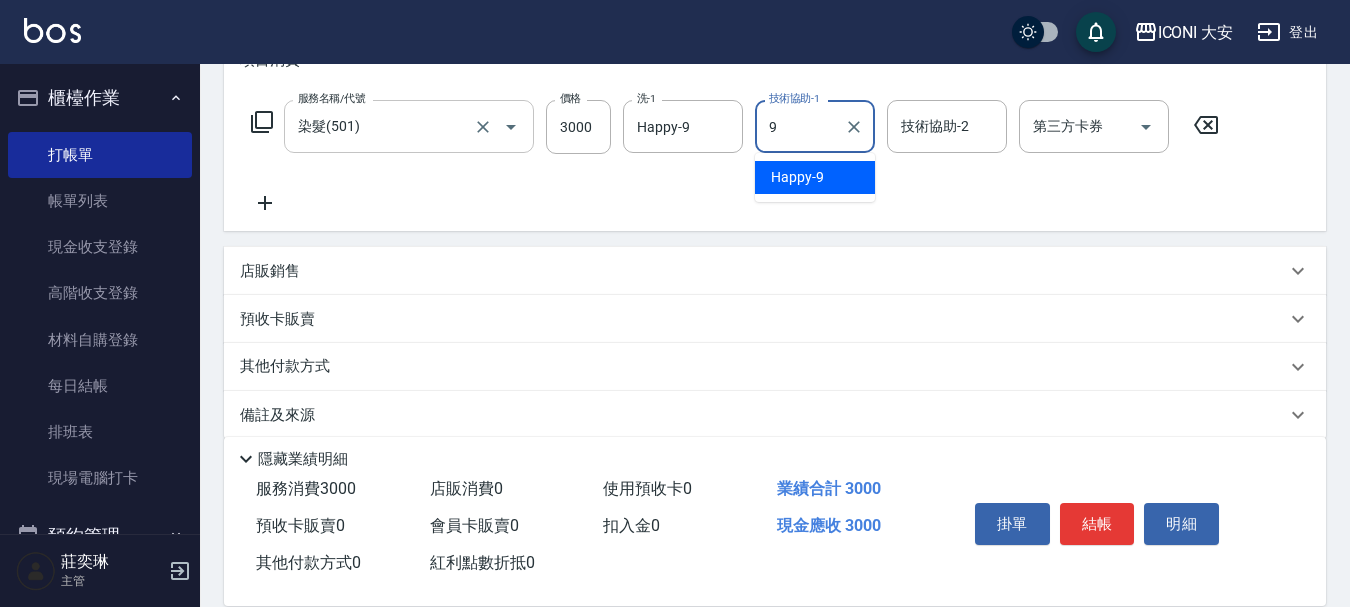 type on "Happy-9" 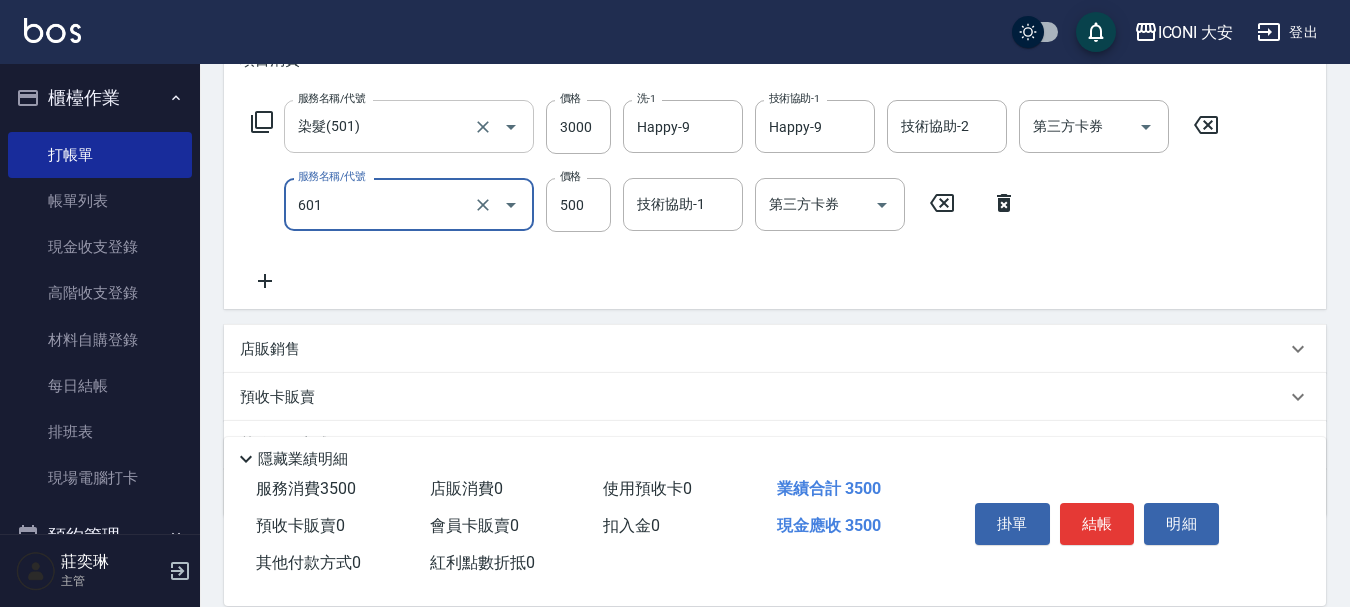 type on "護髮(自備)(601)" 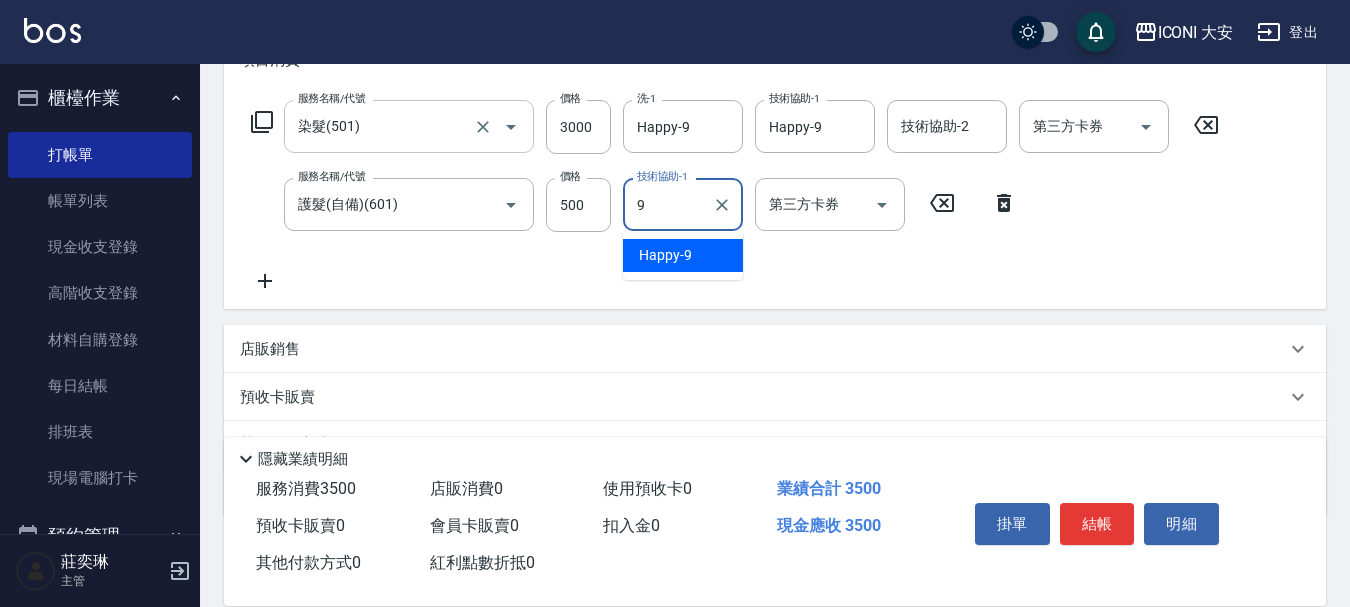 type on "Happy-9" 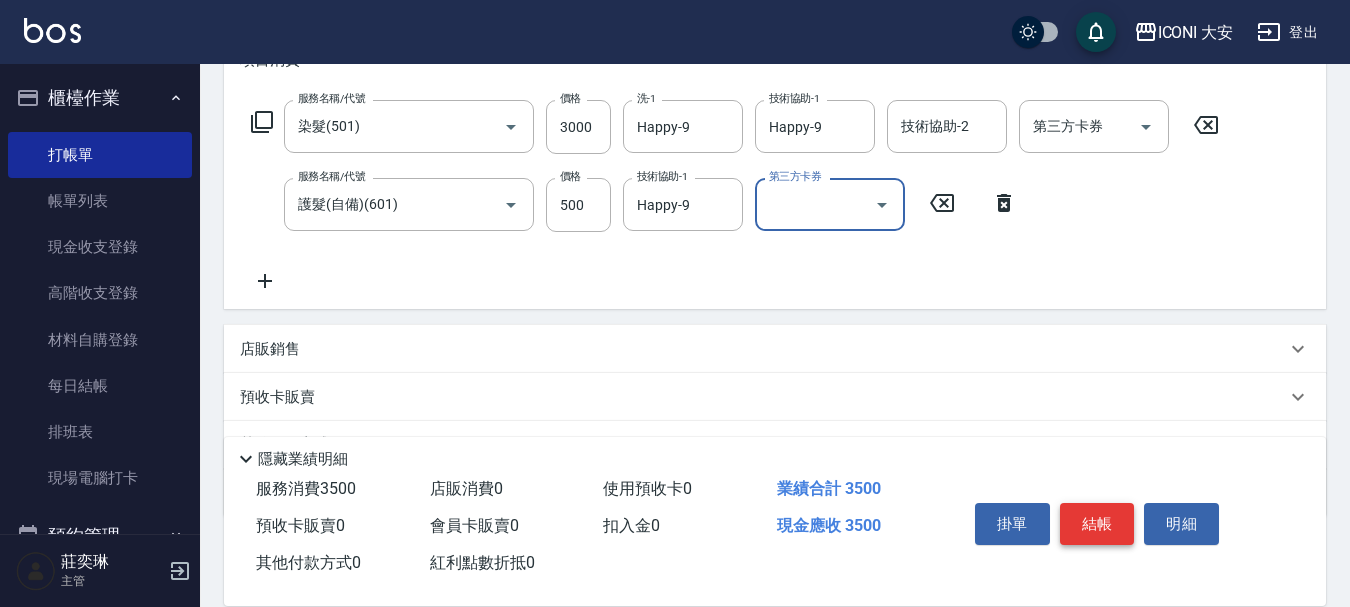 click on "結帳" at bounding box center [1097, 524] 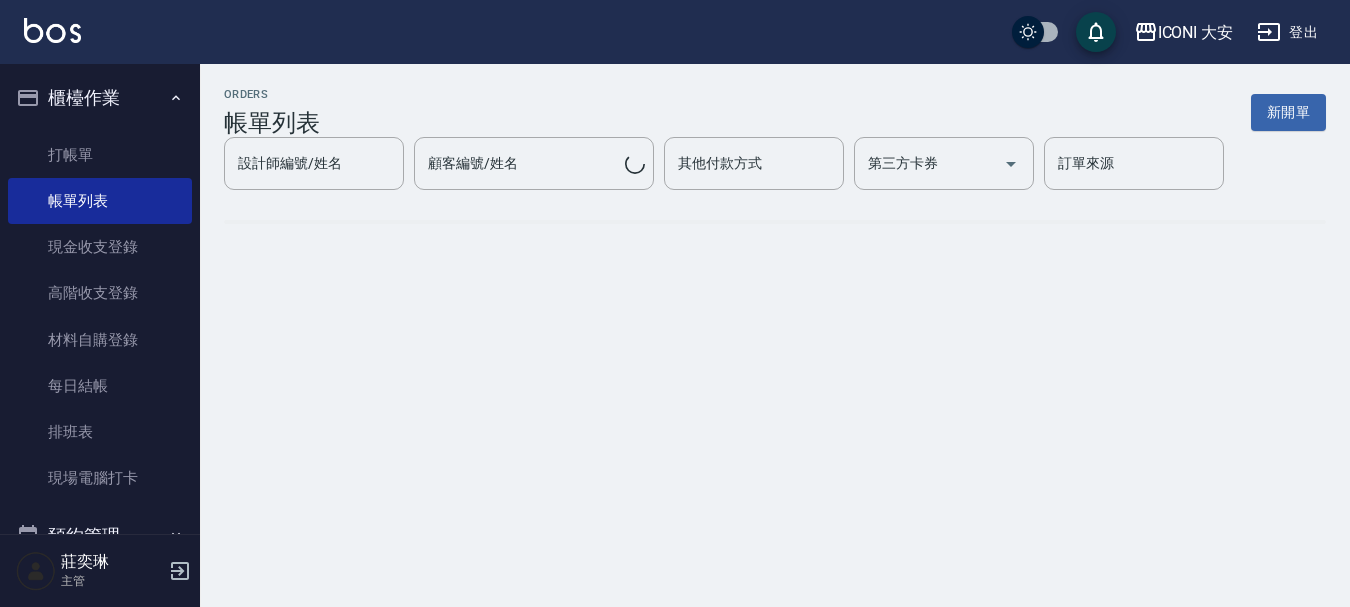 scroll, scrollTop: 0, scrollLeft: 0, axis: both 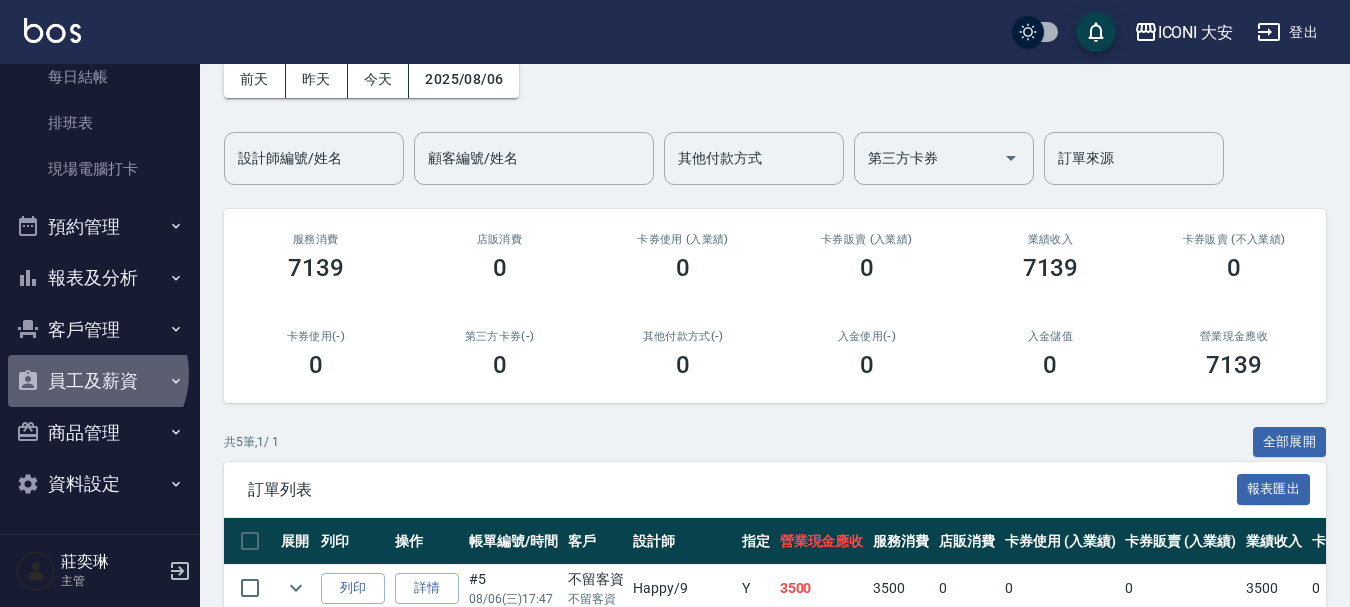 click on "員工及薪資" at bounding box center (100, 381) 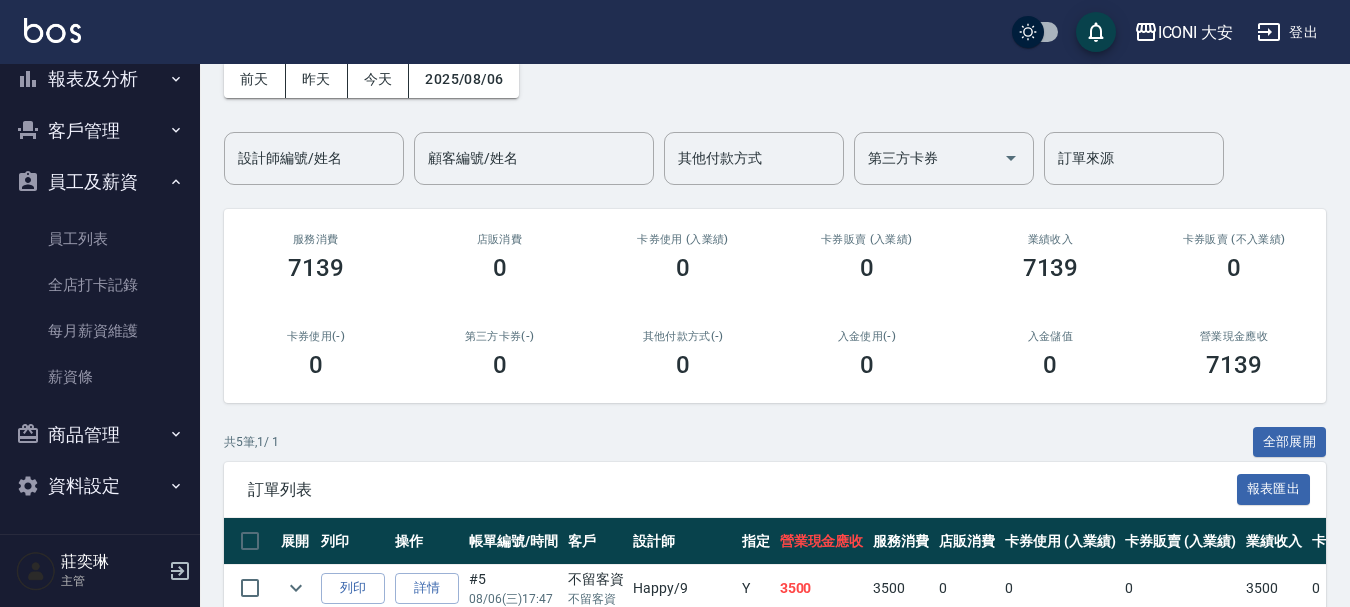scroll, scrollTop: 510, scrollLeft: 0, axis: vertical 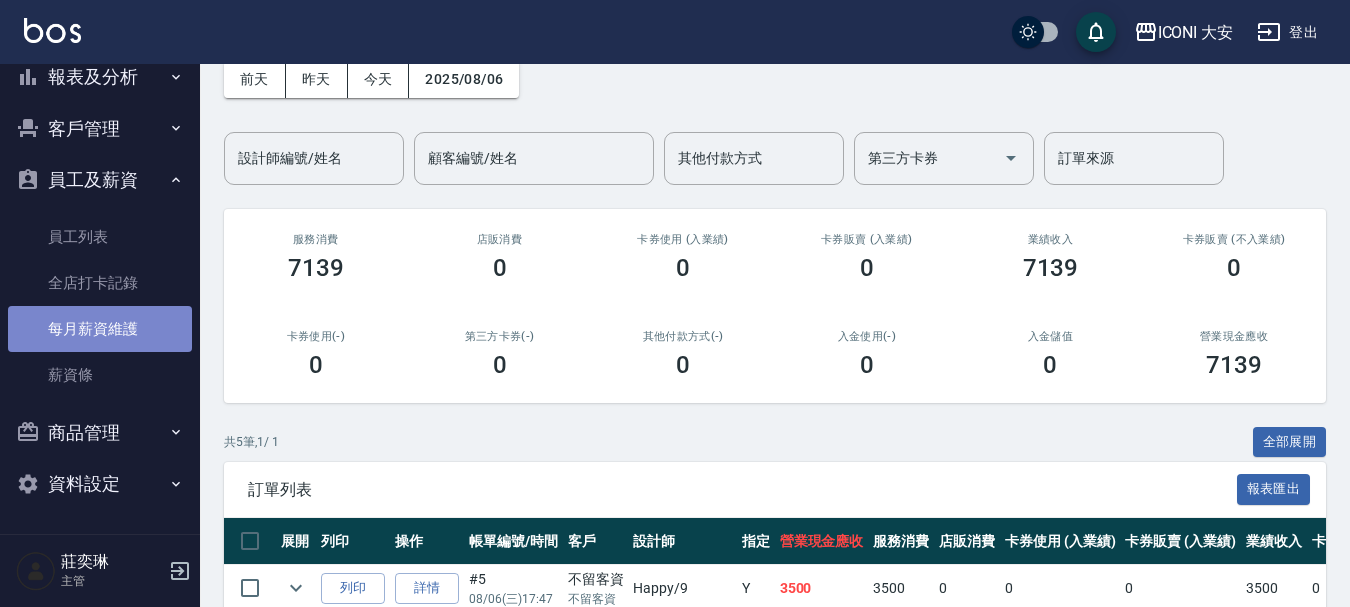 click on "每月薪資維護" at bounding box center (100, 329) 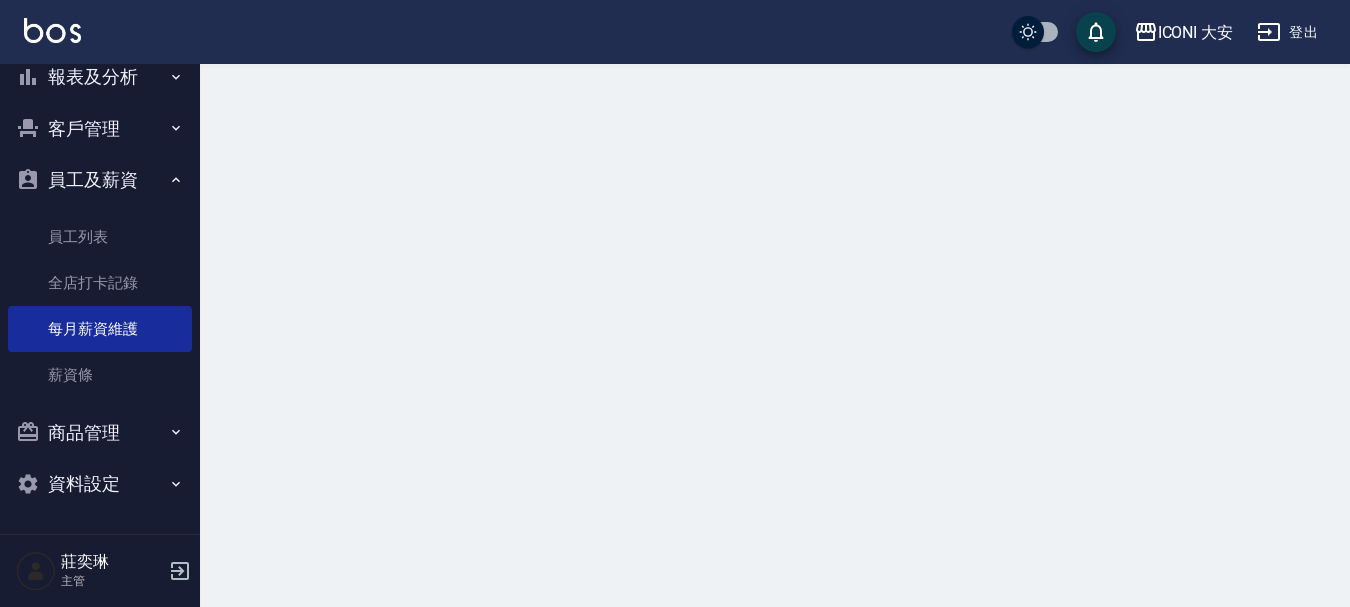 scroll, scrollTop: 0, scrollLeft: 0, axis: both 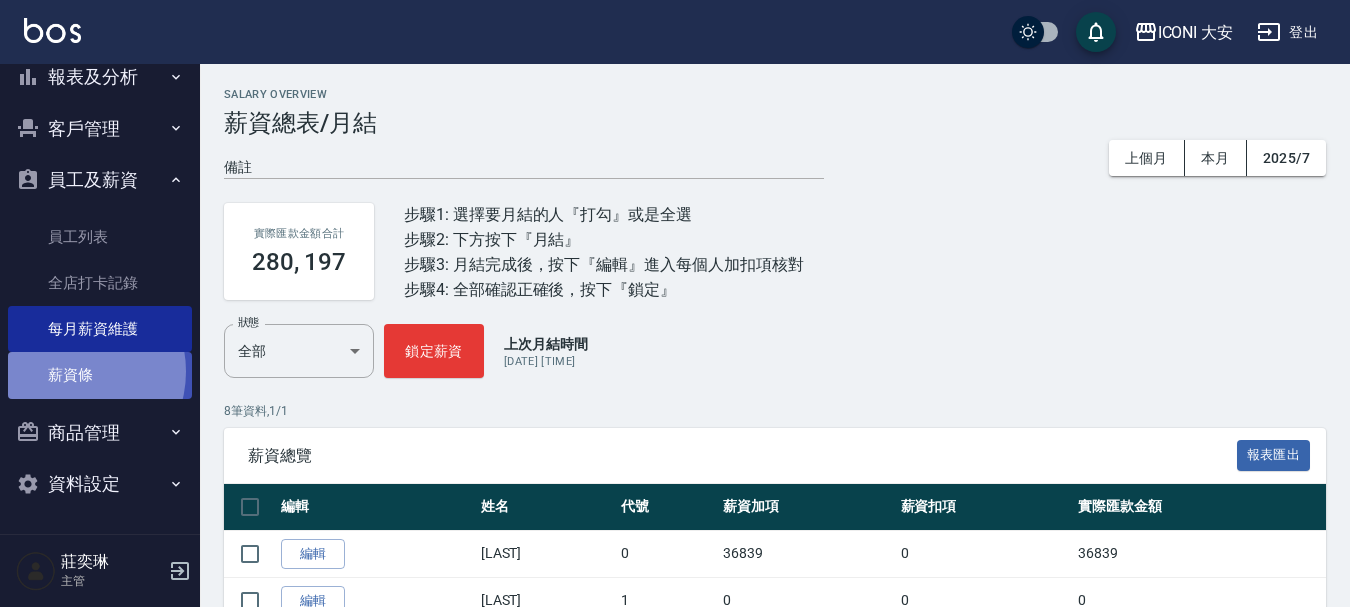 click on "薪資條" at bounding box center (100, 375) 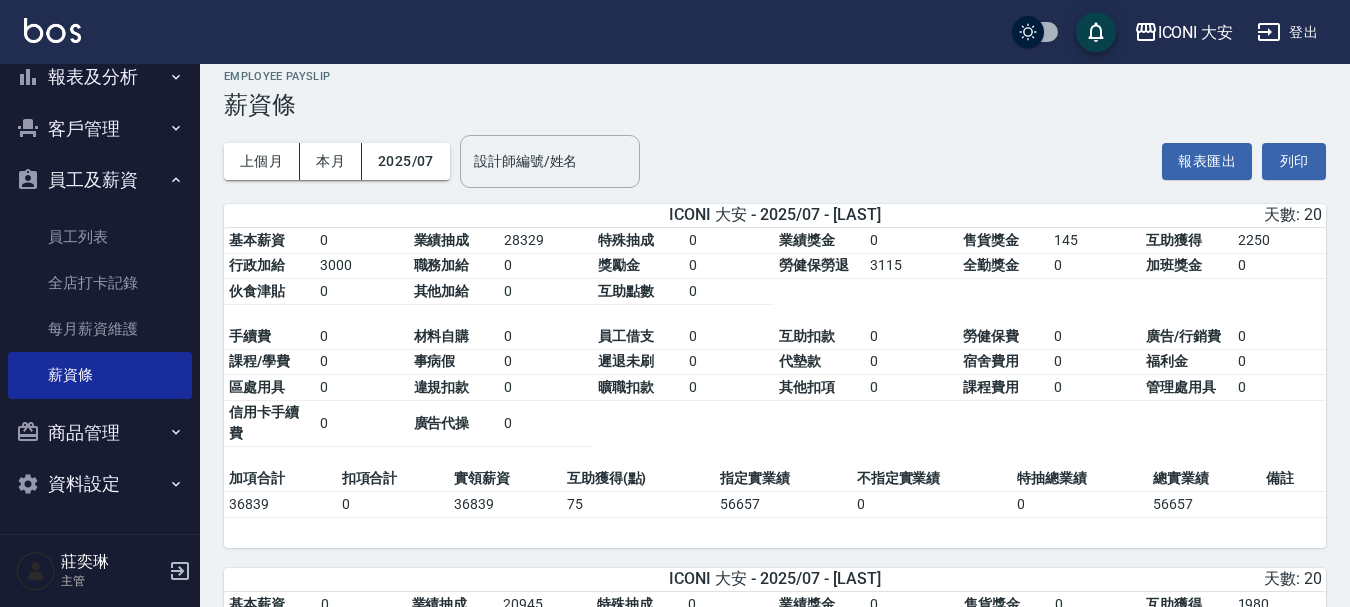 scroll, scrollTop: 0, scrollLeft: 0, axis: both 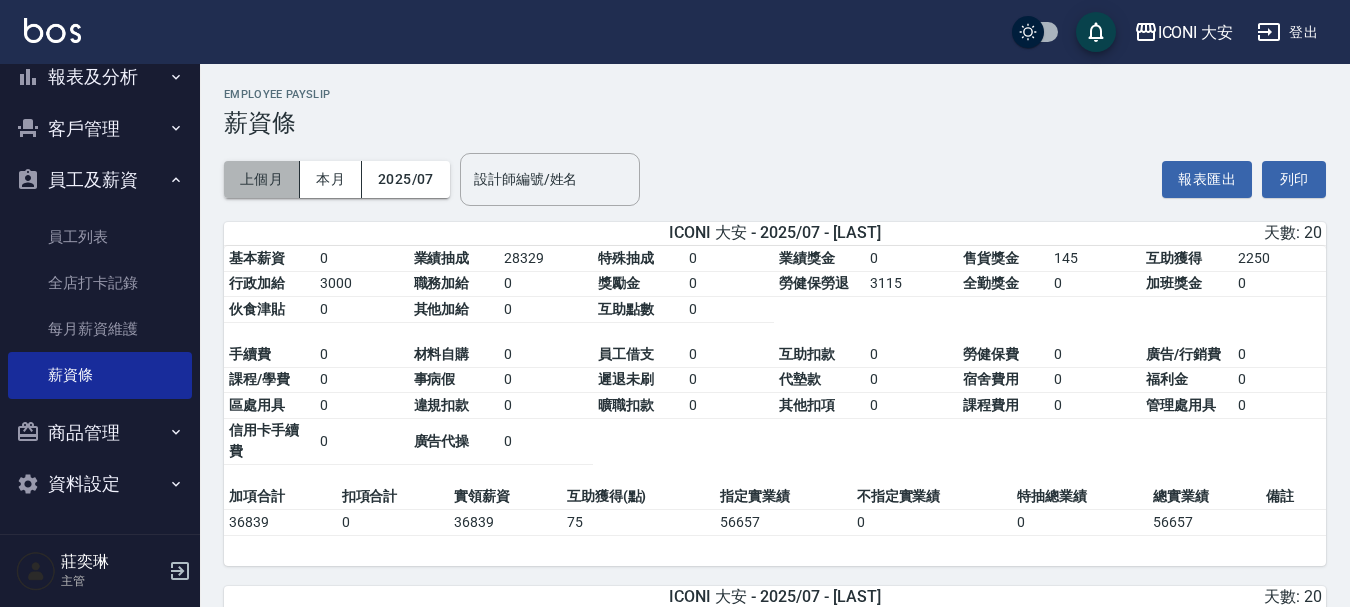 click on "上個月" at bounding box center [262, 179] 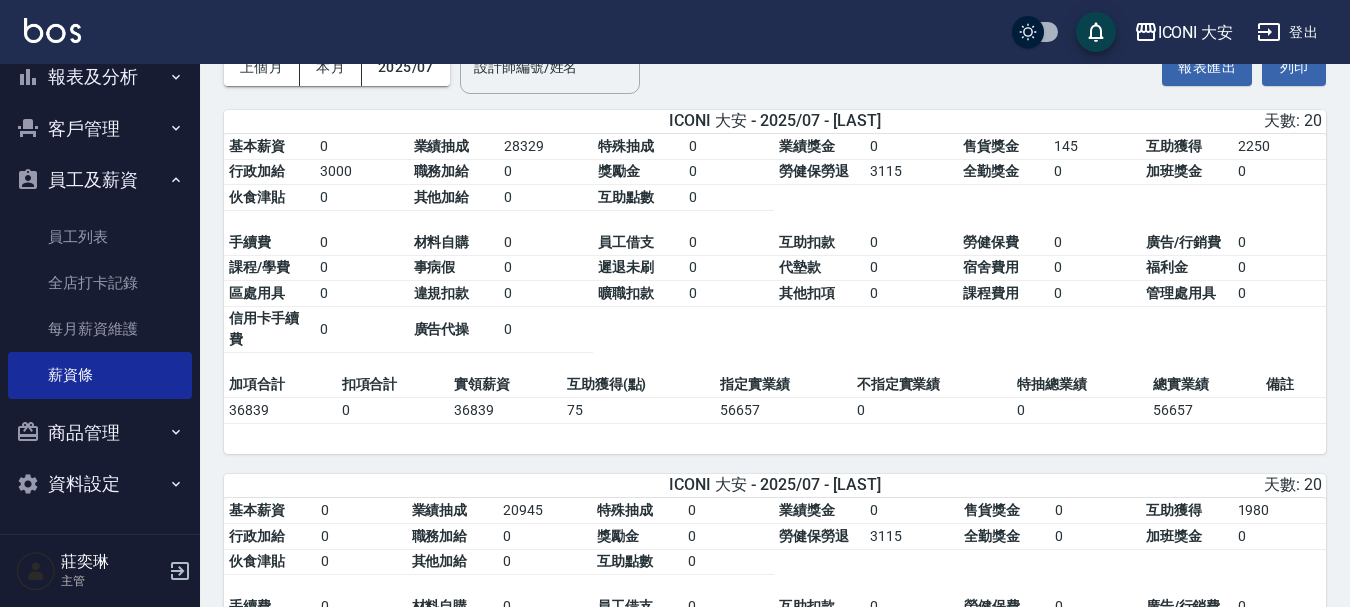 scroll, scrollTop: 0, scrollLeft: 0, axis: both 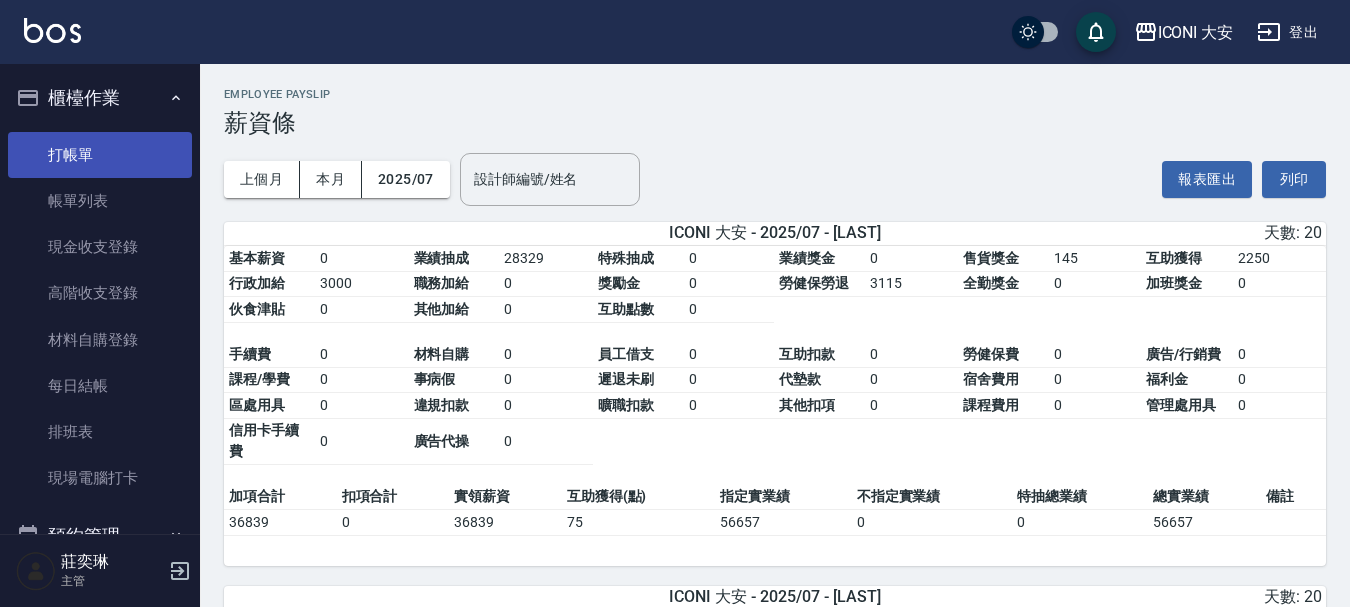 click on "打帳單" at bounding box center [100, 155] 